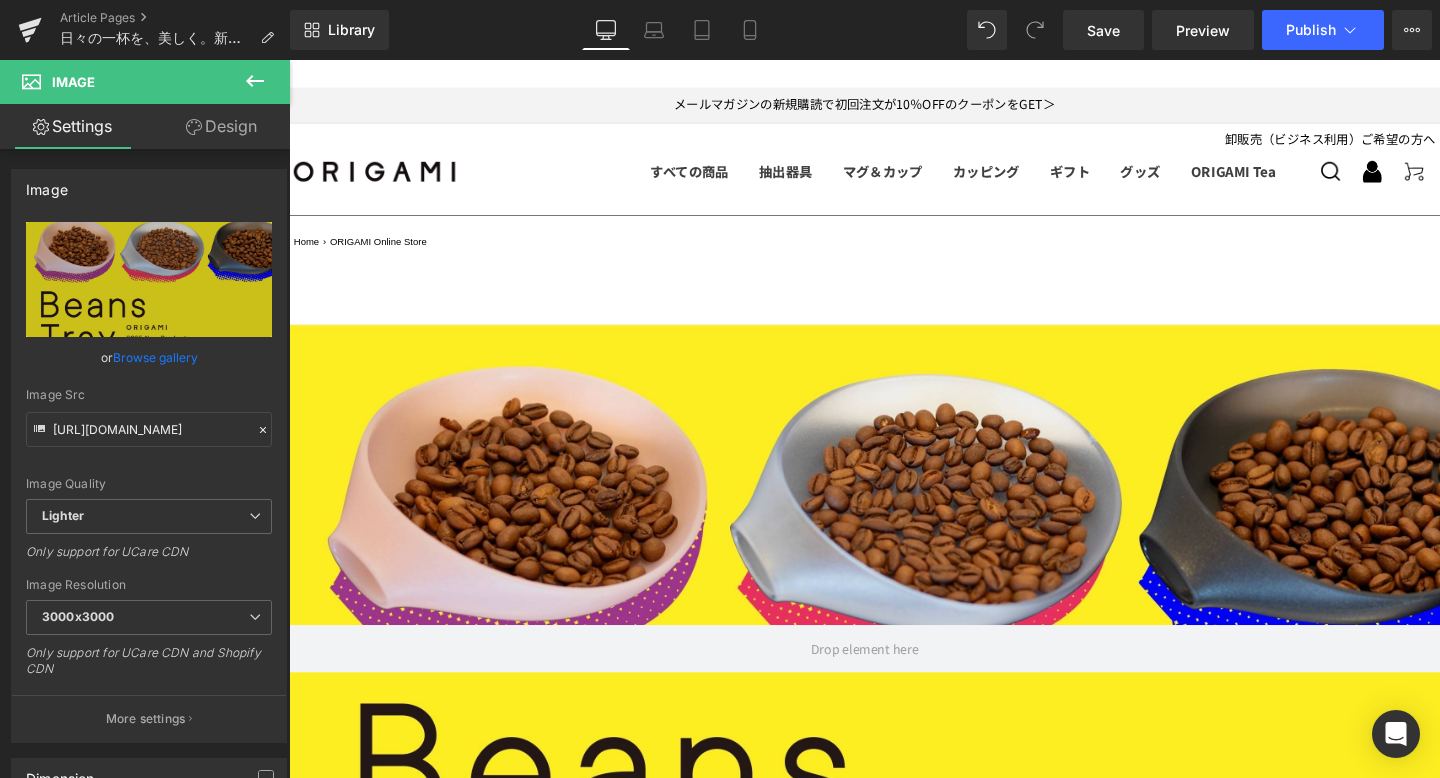 scroll, scrollTop: 1002, scrollLeft: 0, axis: vertical 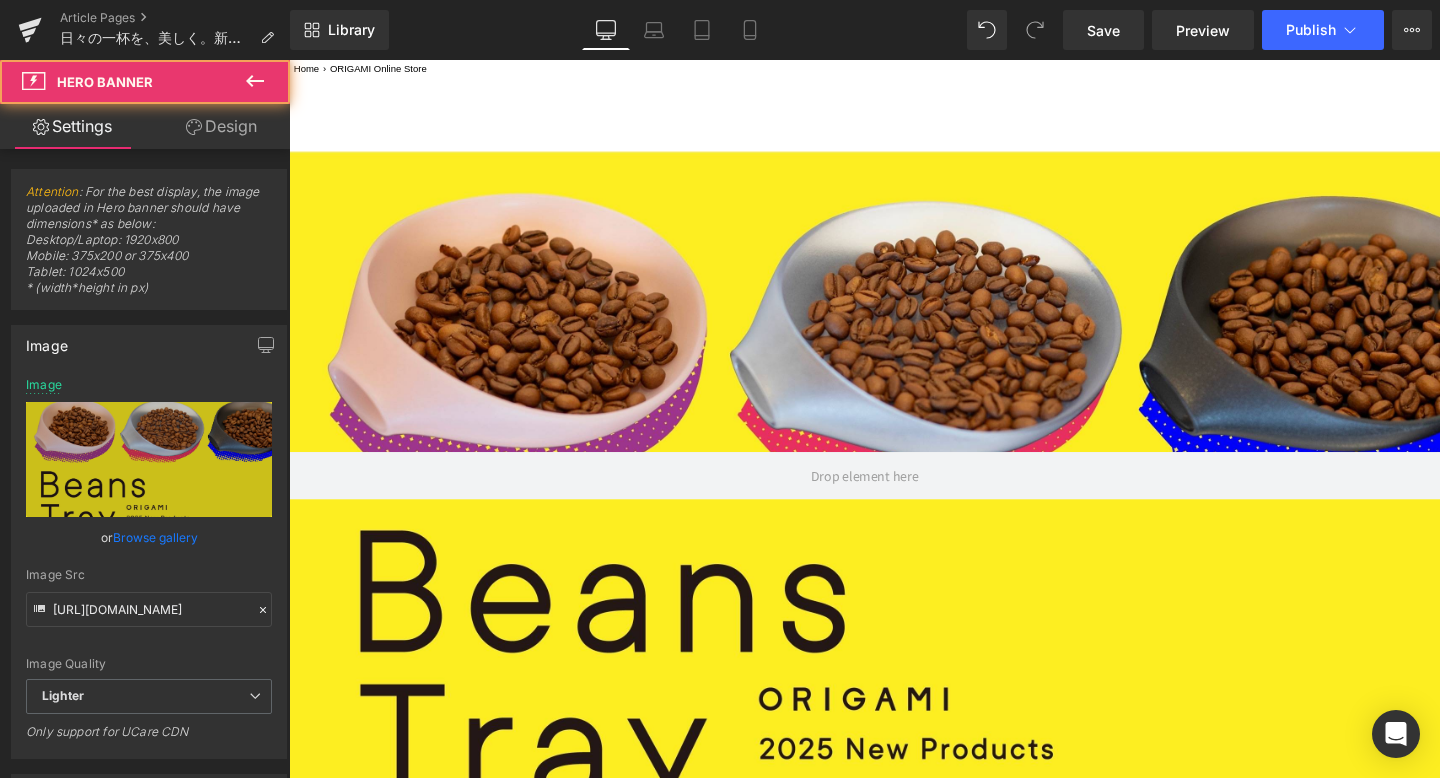 click at bounding box center (894, 496) 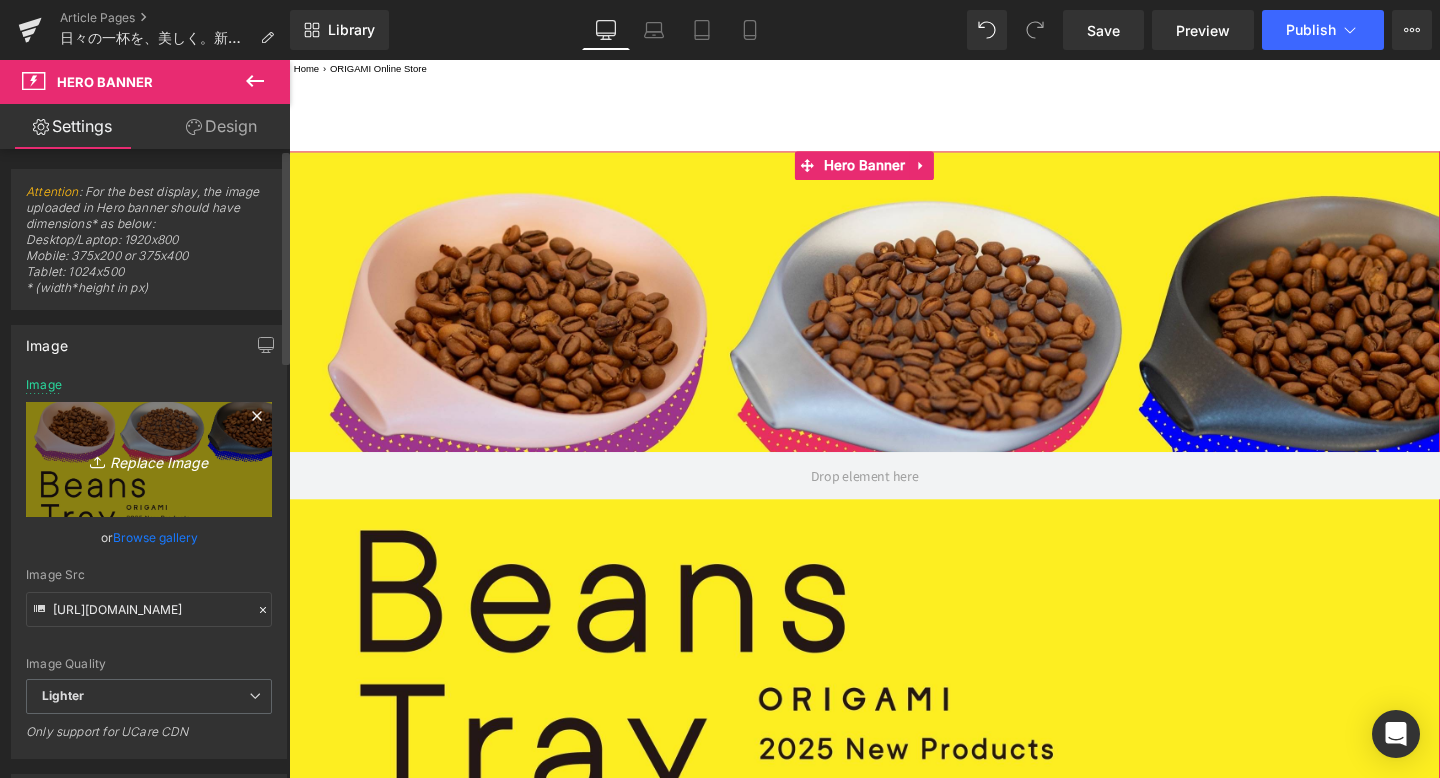 click on "Replace Image" at bounding box center (149, 459) 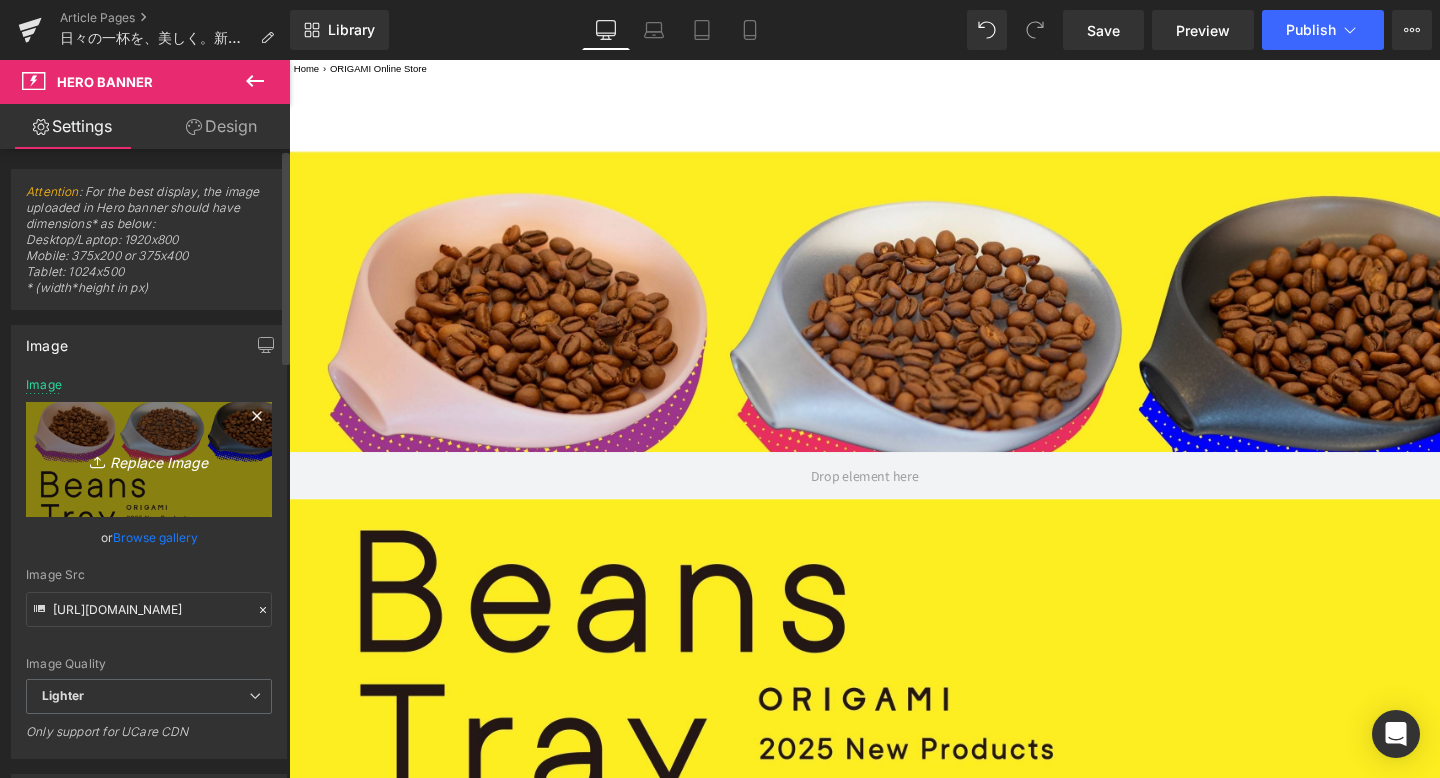 type on "C:\fakepath\S__19472444_0.jpg" 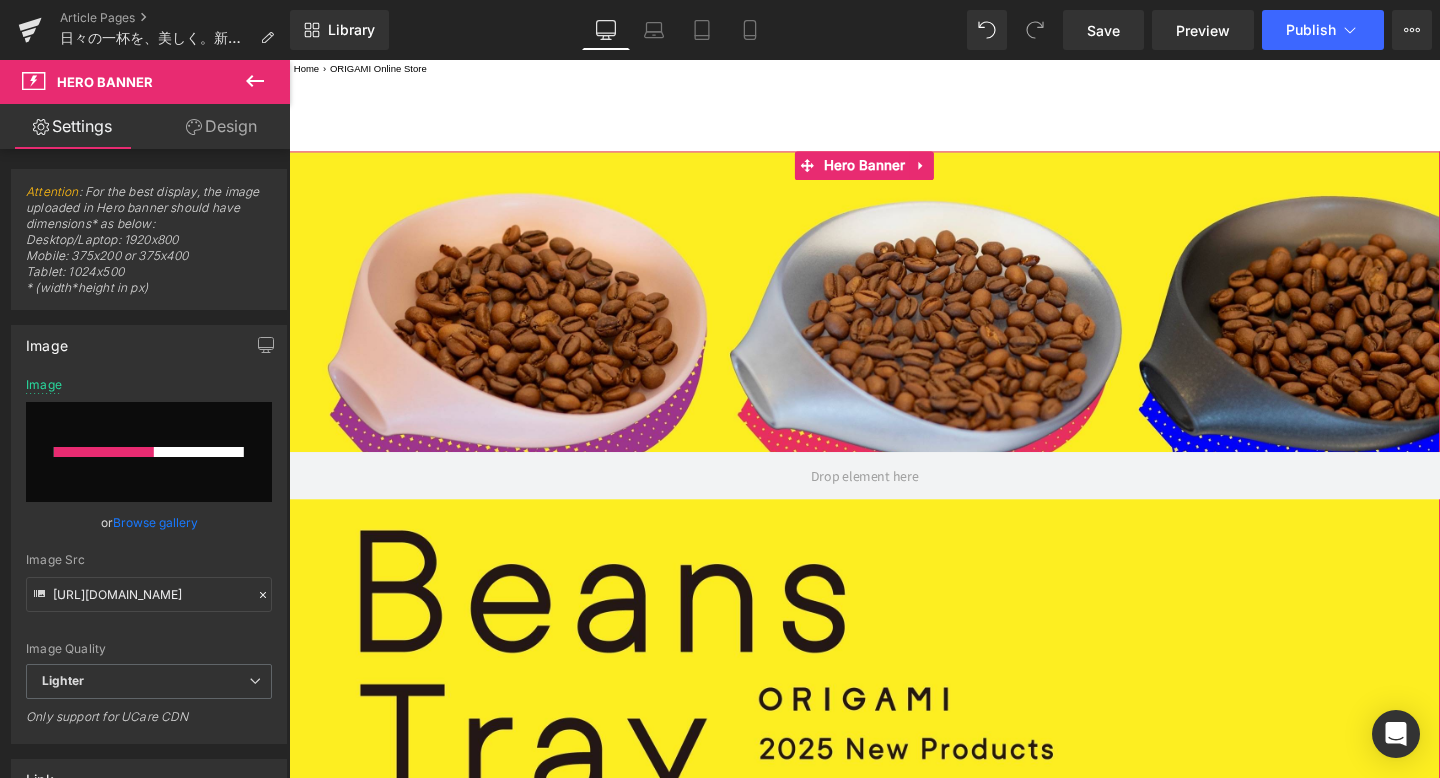 type 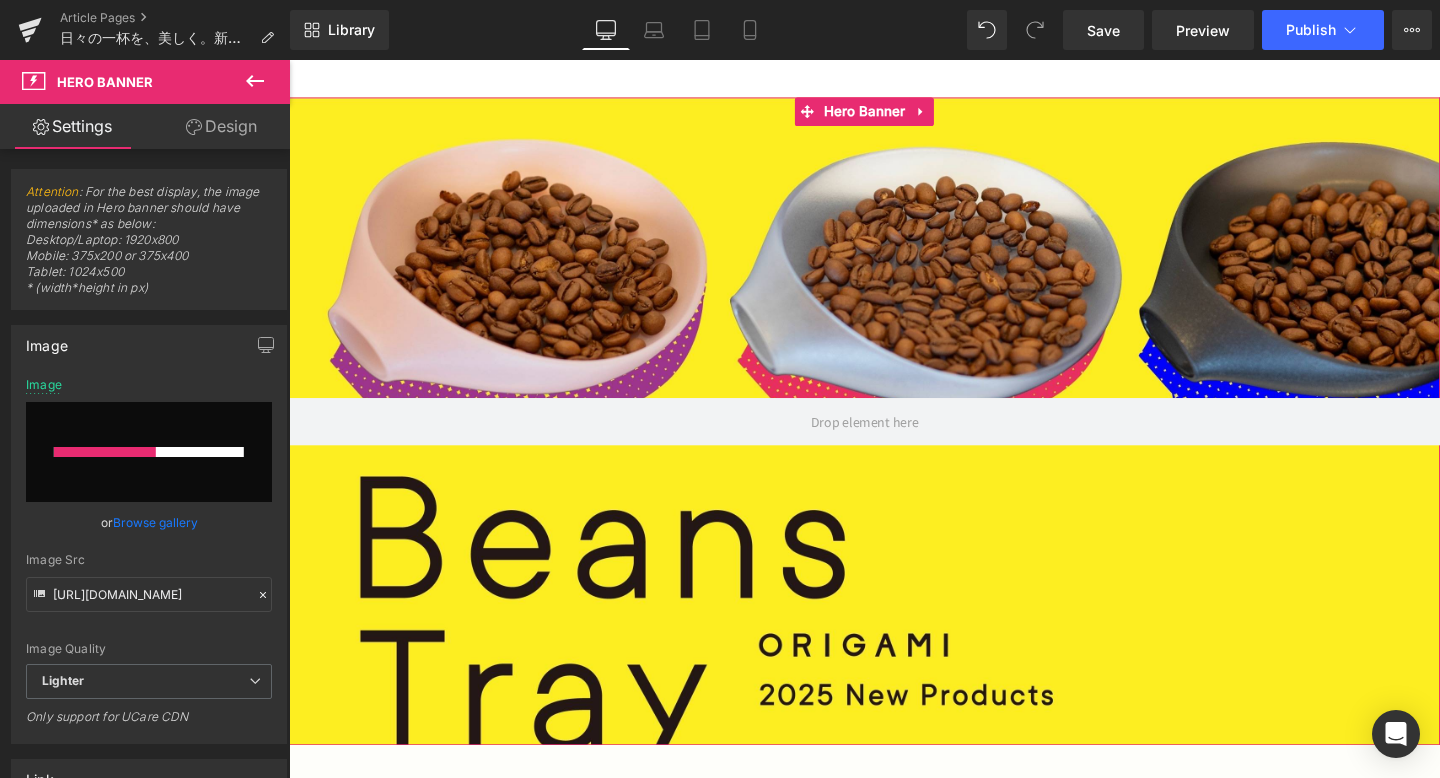 scroll, scrollTop: 241, scrollLeft: 0, axis: vertical 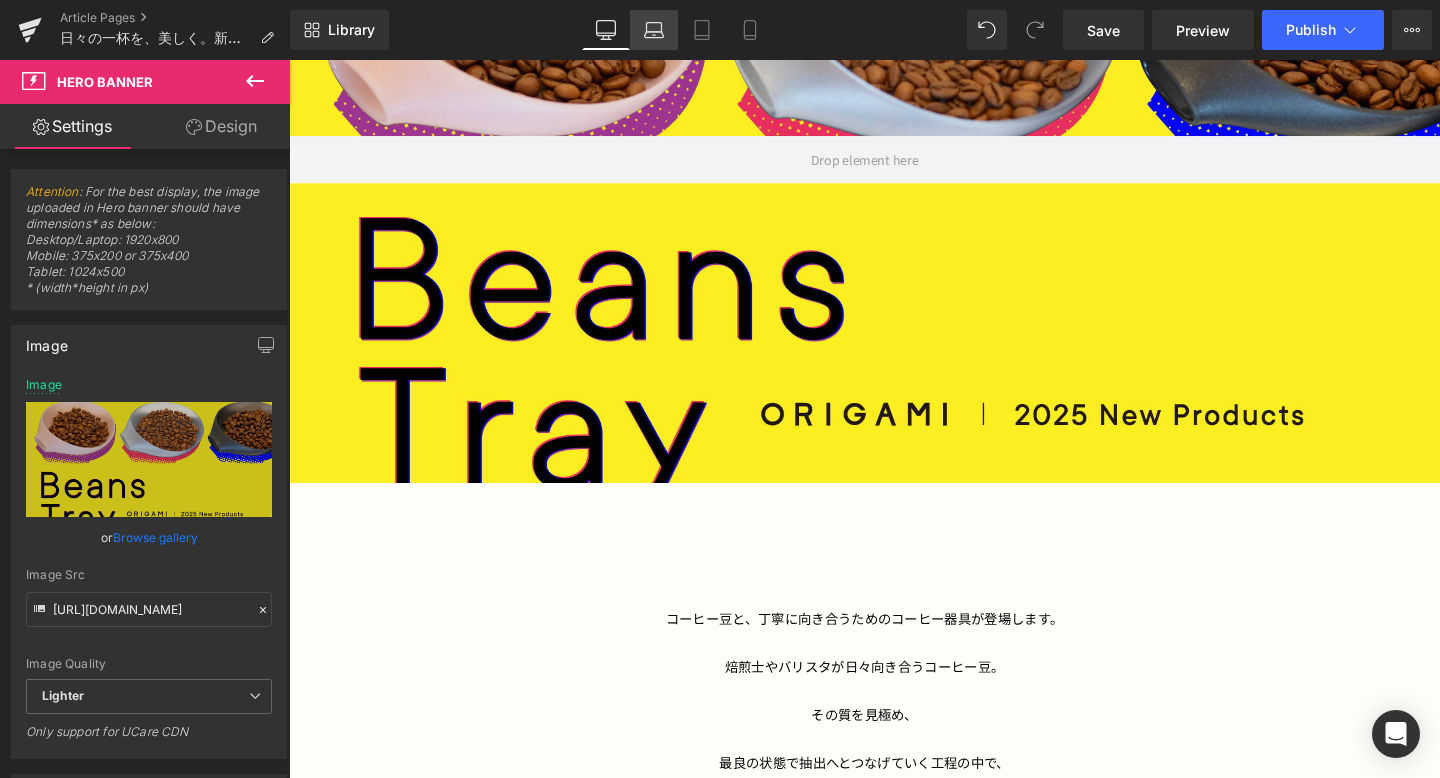 click 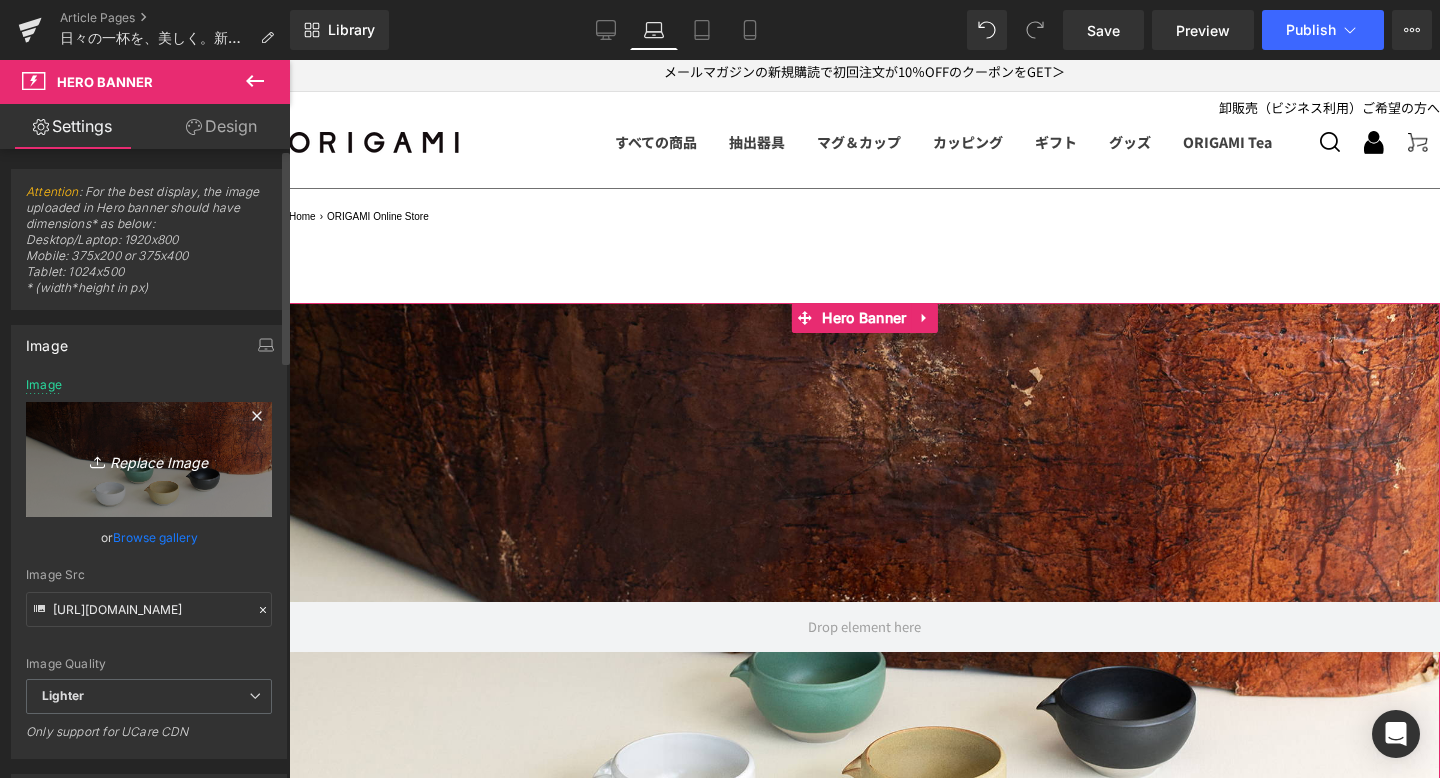 click on "Replace Image" at bounding box center (149, 459) 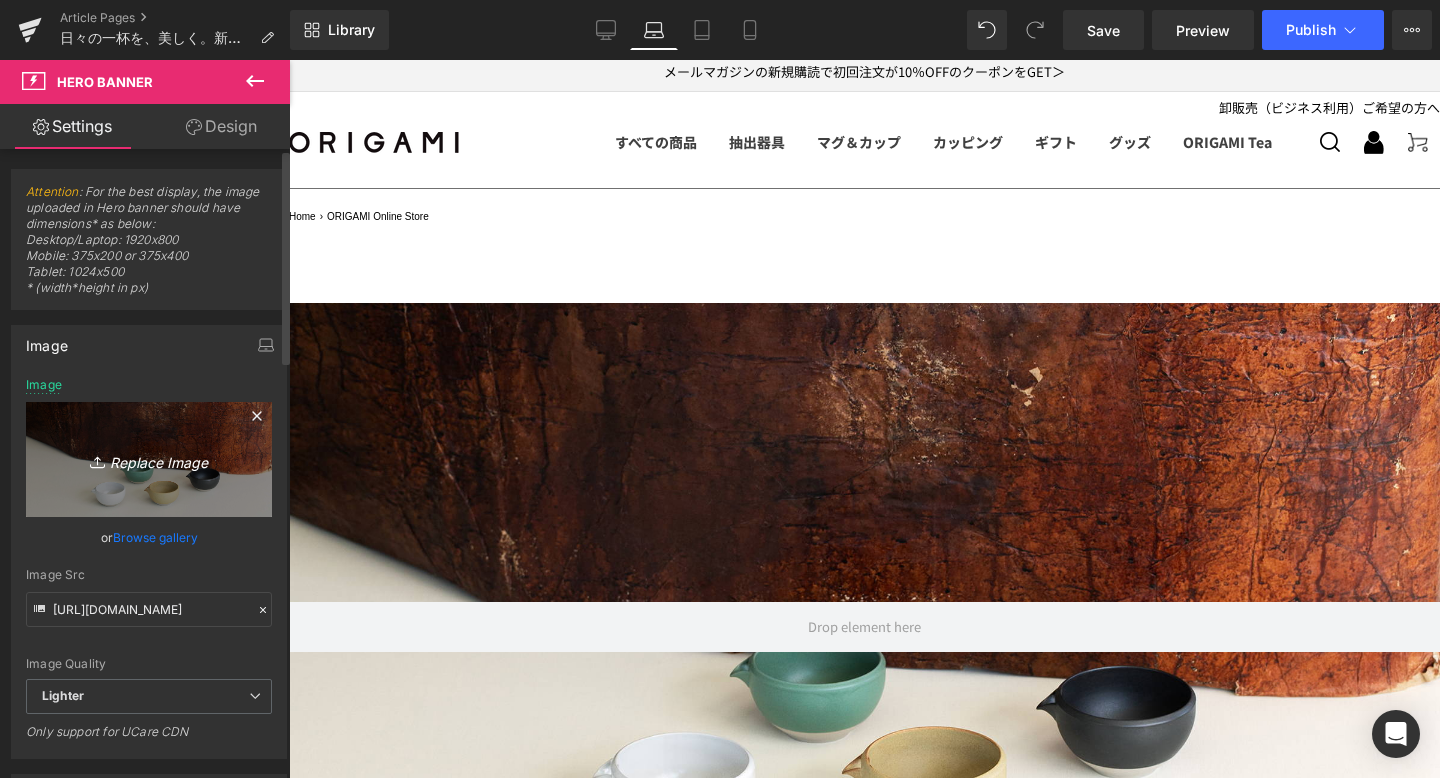 type on "C:\fakepath\S__19472444_0.jpg" 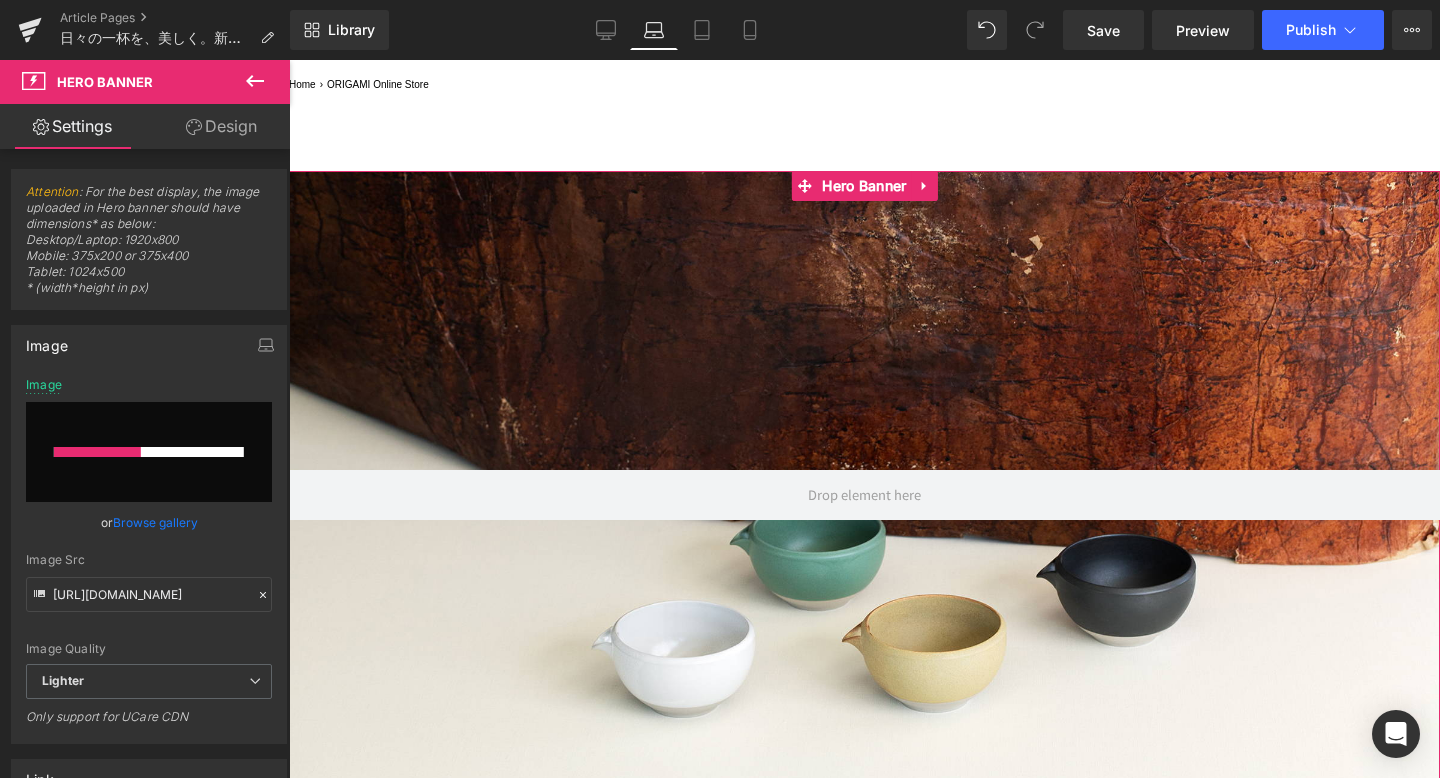 type 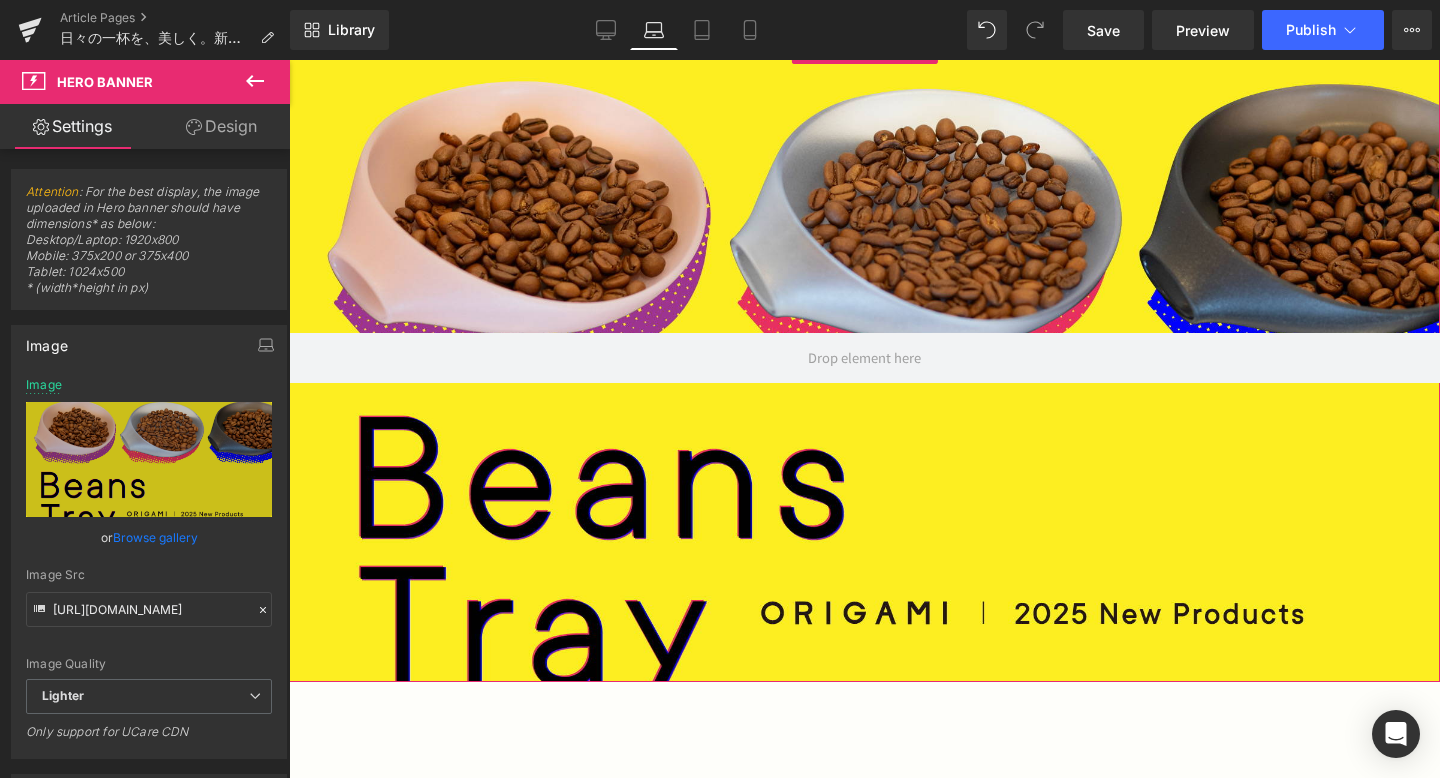 scroll, scrollTop: 303, scrollLeft: 0, axis: vertical 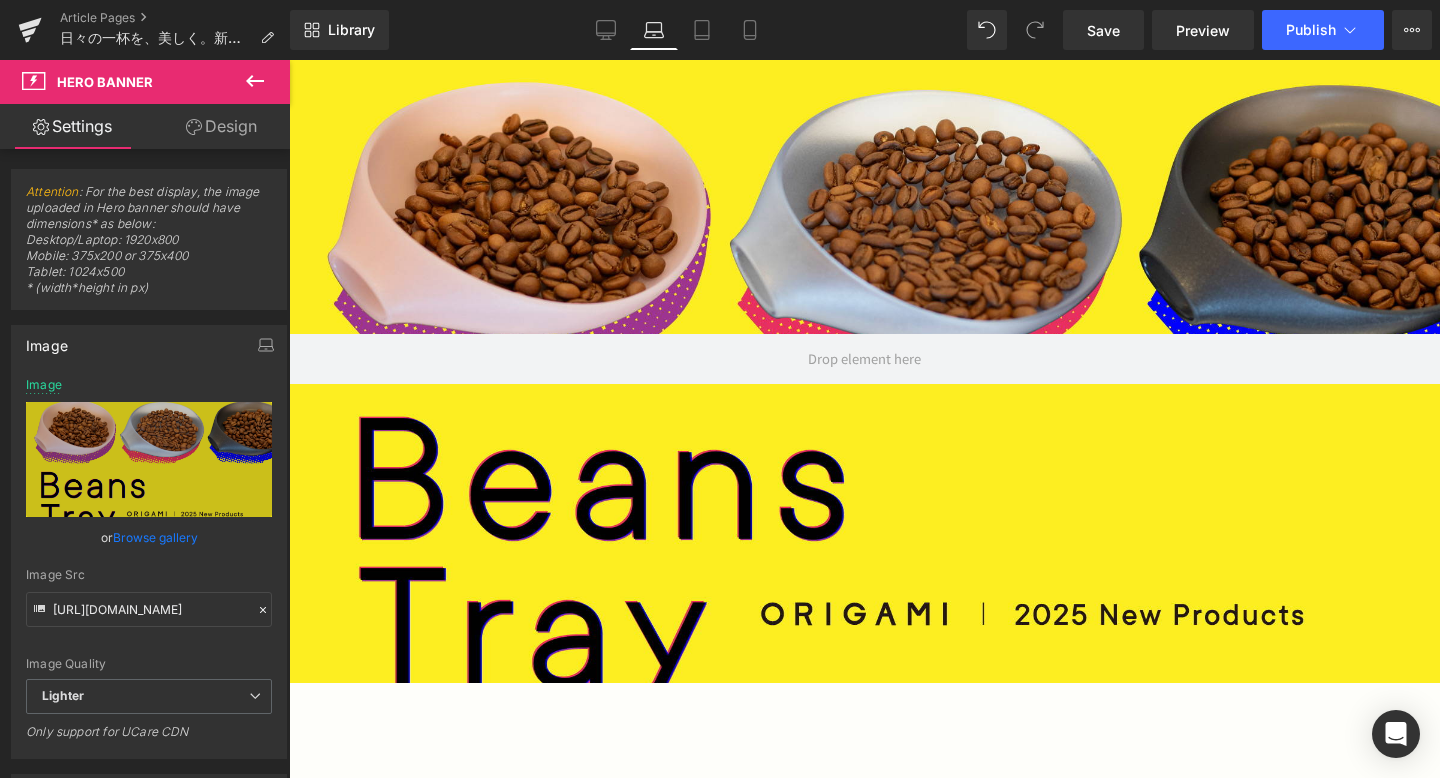 click on "Library Laptop Desktop Laptop Tablet Mobile Save Preview Publish Scheduled View Live Page View with current Template Save Template to Library Schedule Publish  Optimize  Publish Settings Shortcuts  Your page can’t be published   You've reached the maximum number of published pages on your plan  (113/999999).  You need to upgrade your plan or unpublish all your pages to get 1 publish slot.   Unpublish pages   Upgrade plan" at bounding box center (865, 30) 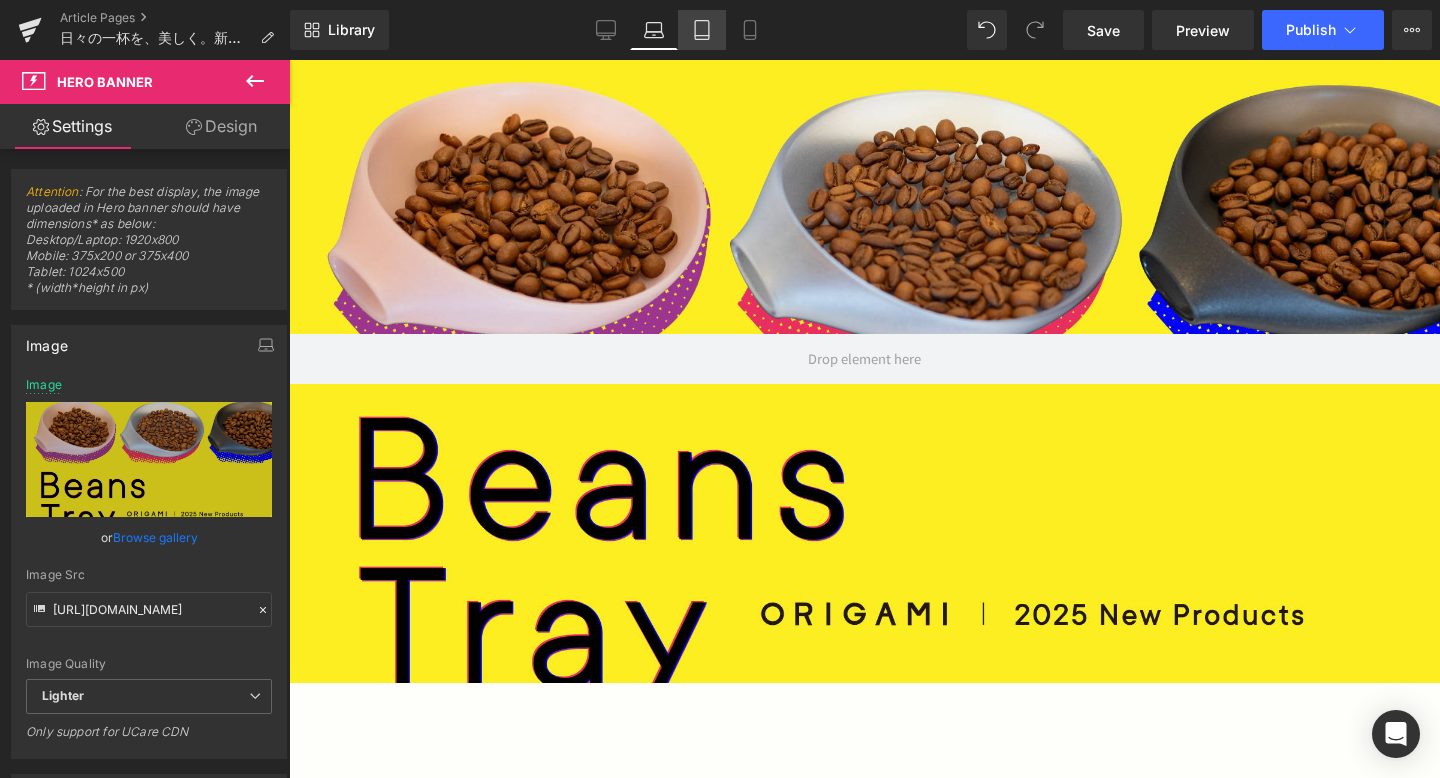 click 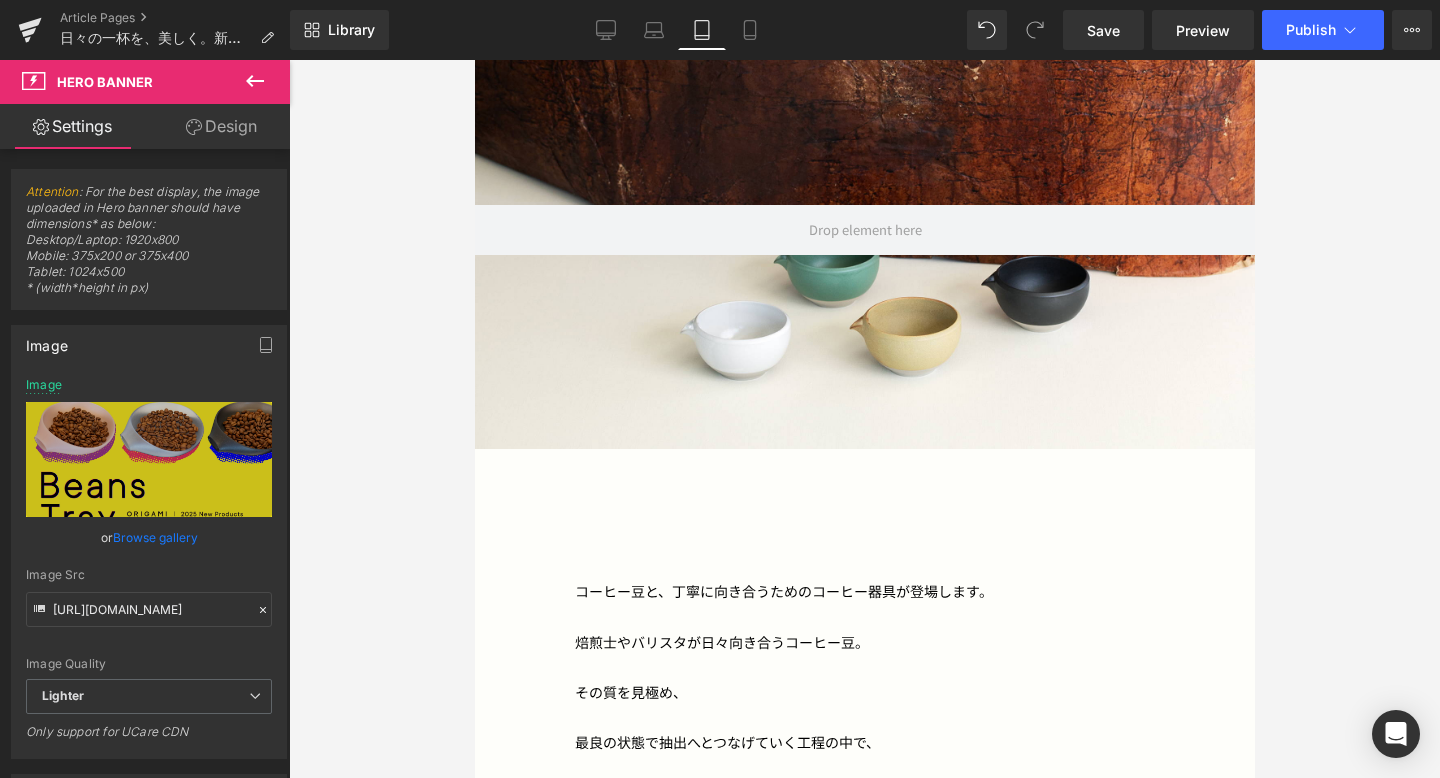 type on "[URL][DOMAIN_NAME]" 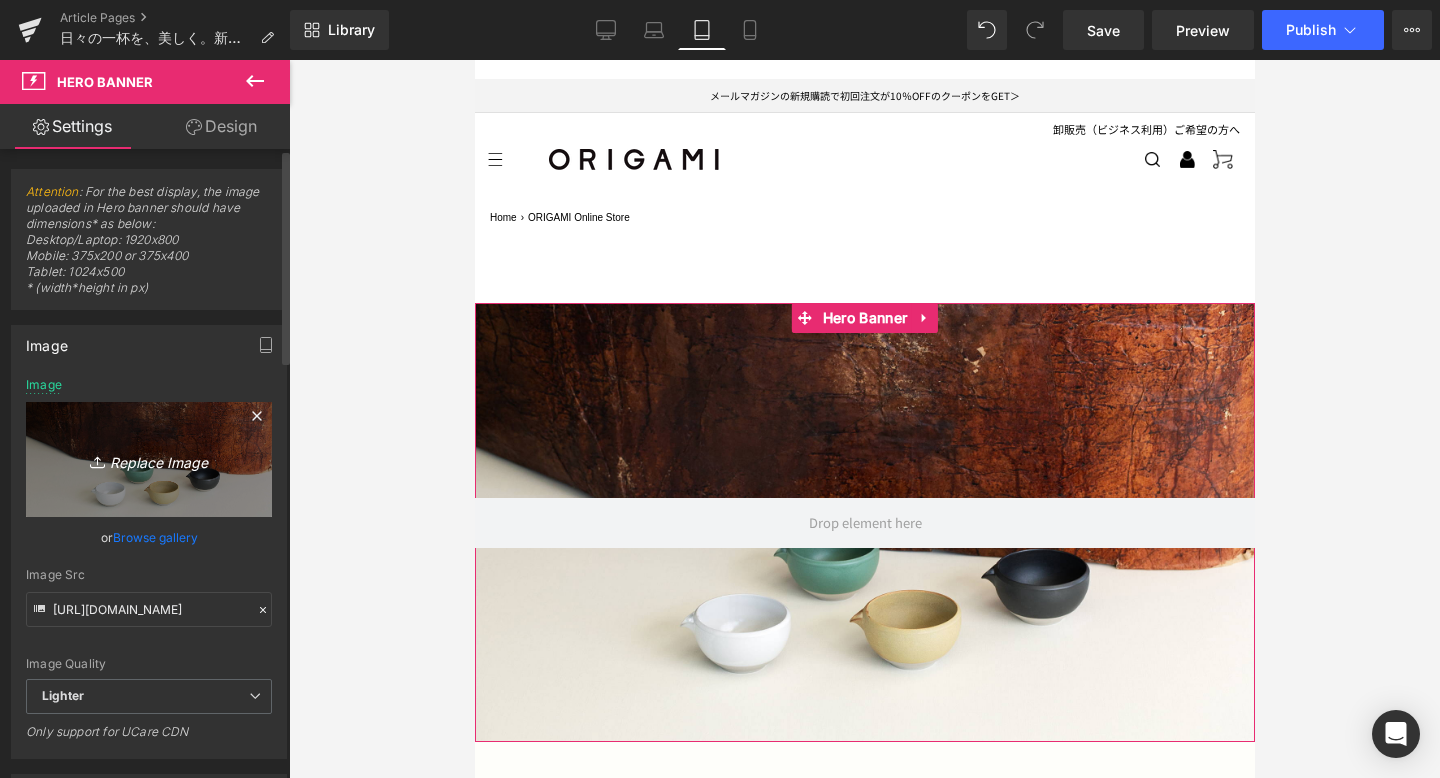 click on "Replace Image" at bounding box center [149, 459] 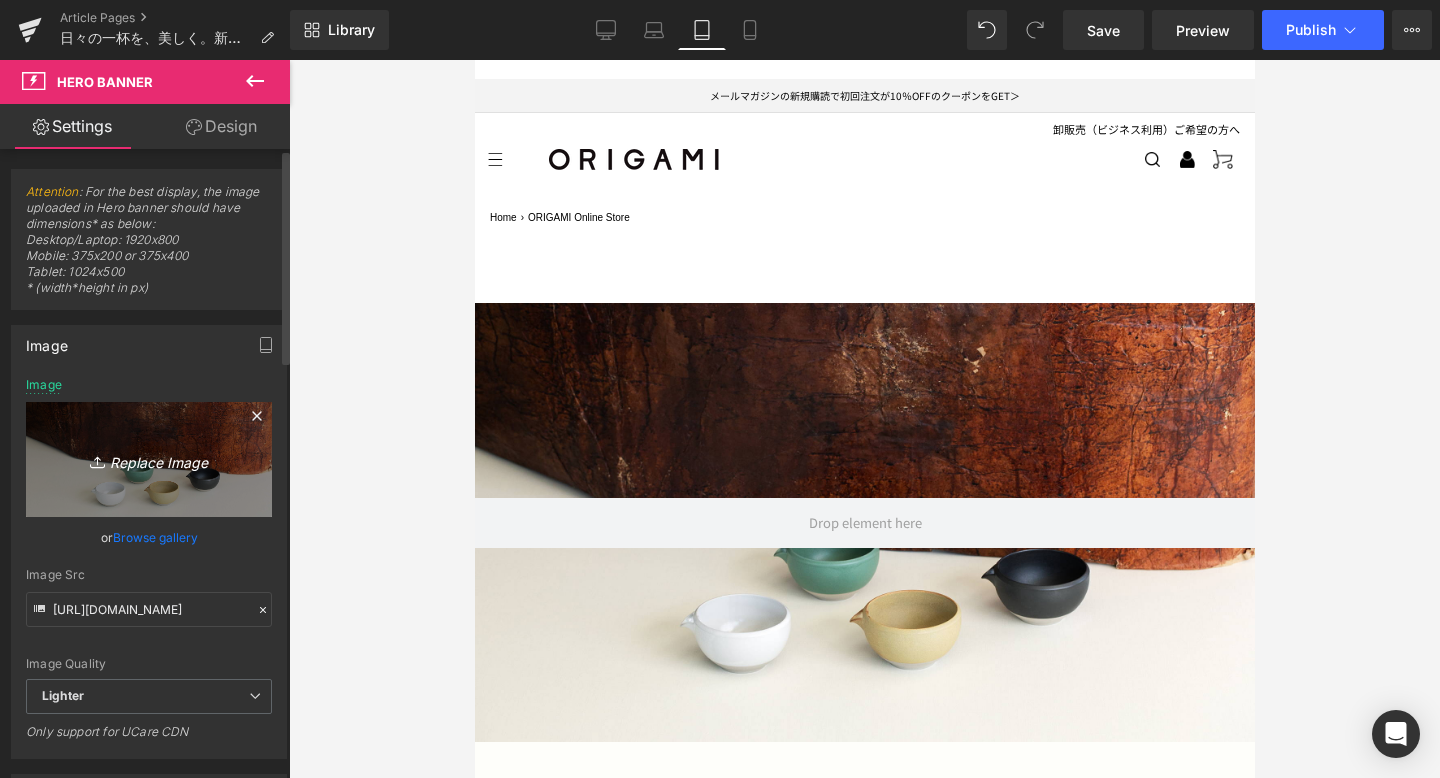 type on "C:\fakepath\S__19472449_0.jpg" 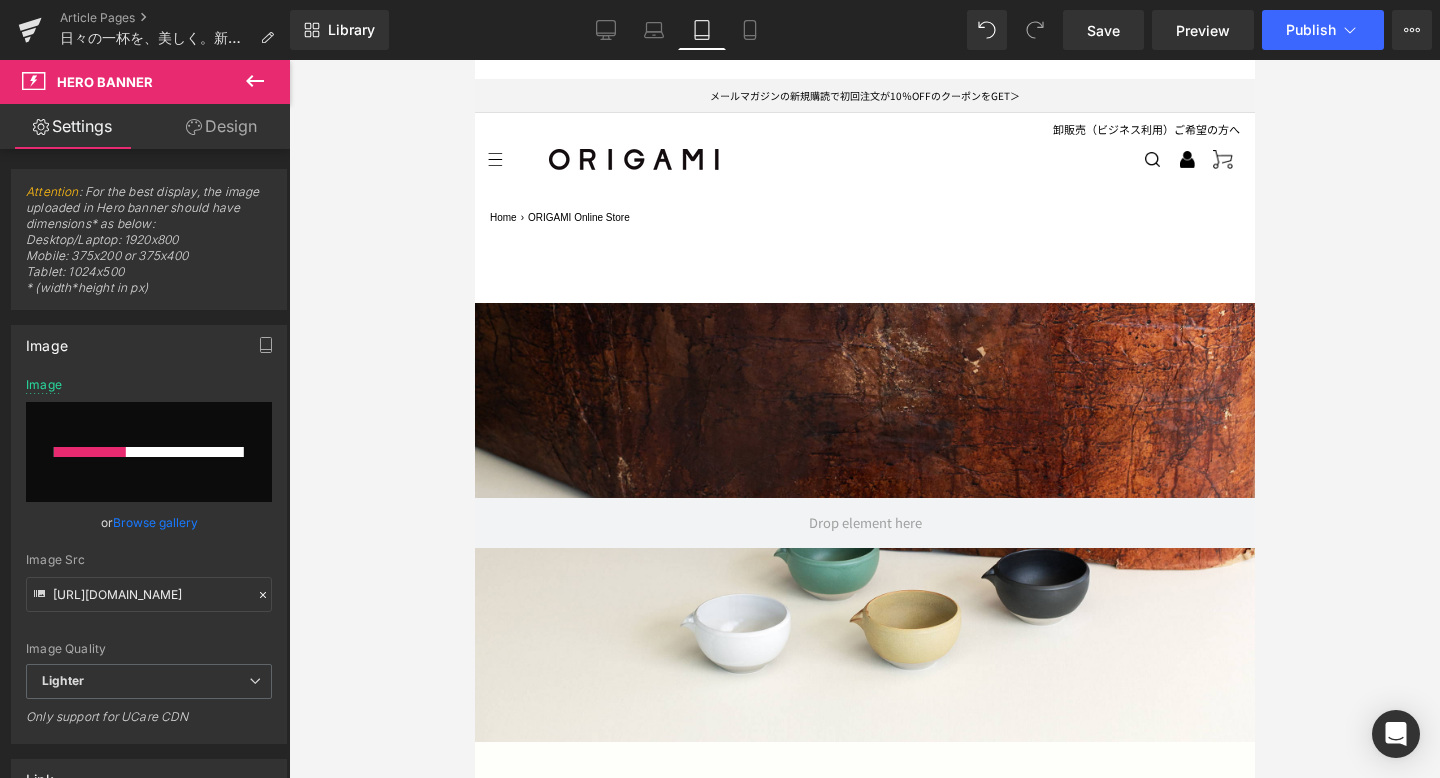 type 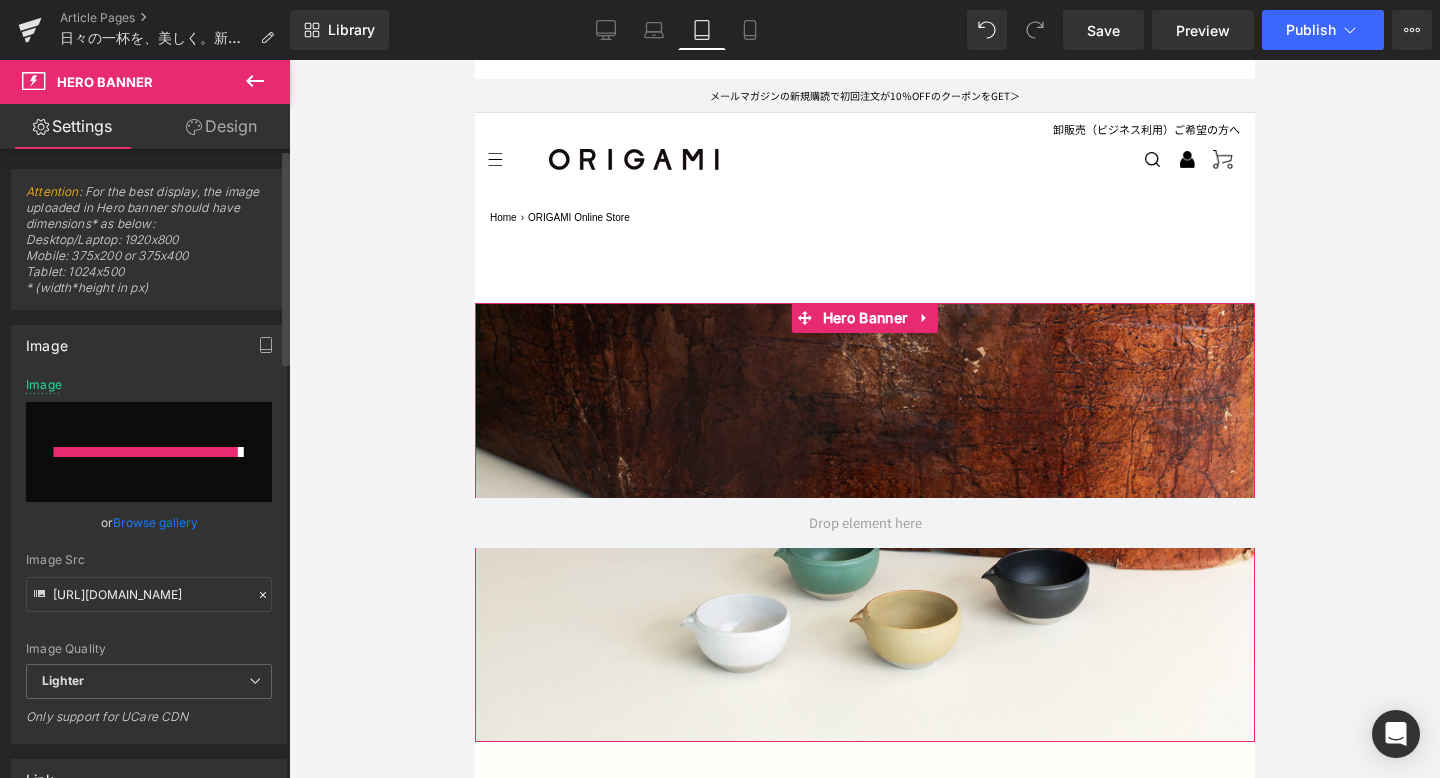 type on "[URL][DOMAIN_NAME]" 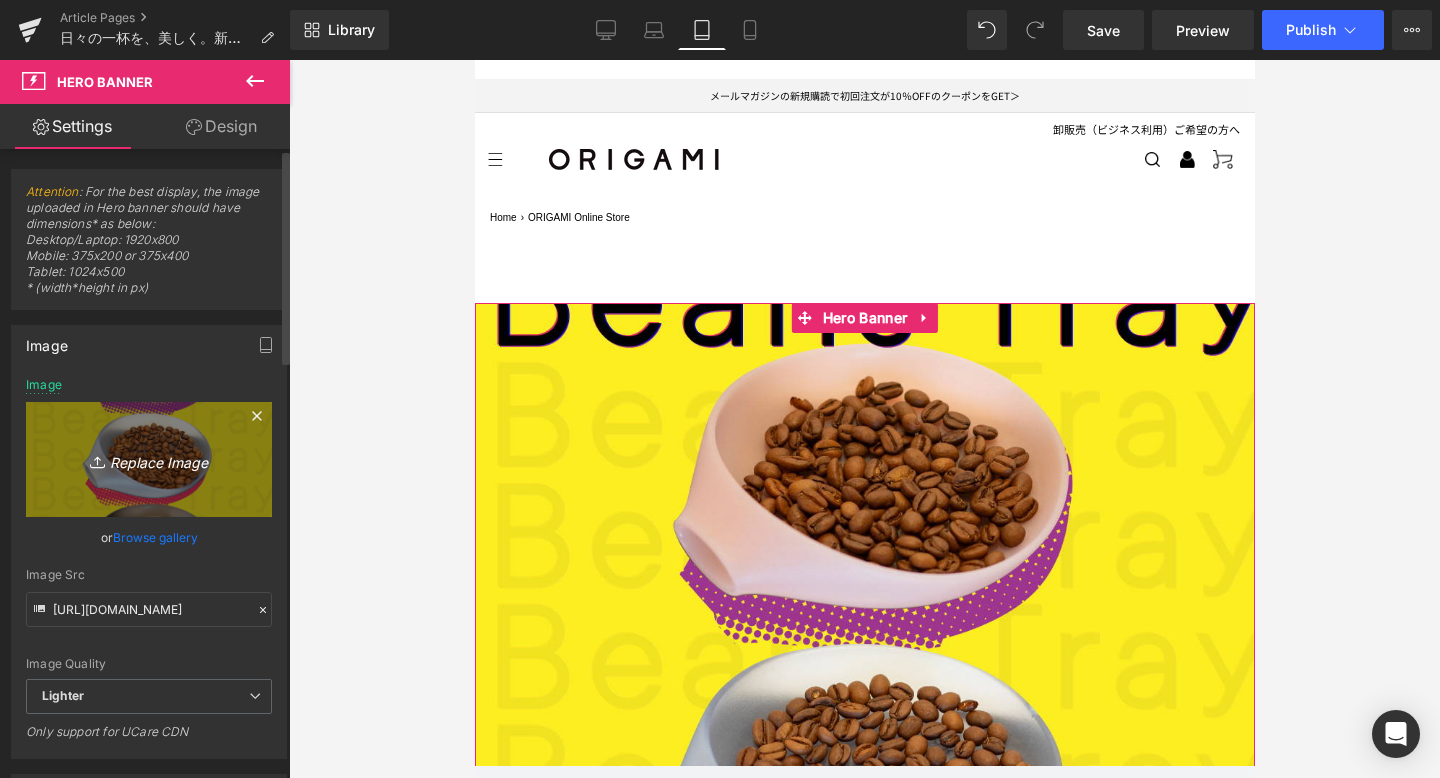 click on "Replace Image" at bounding box center [149, 459] 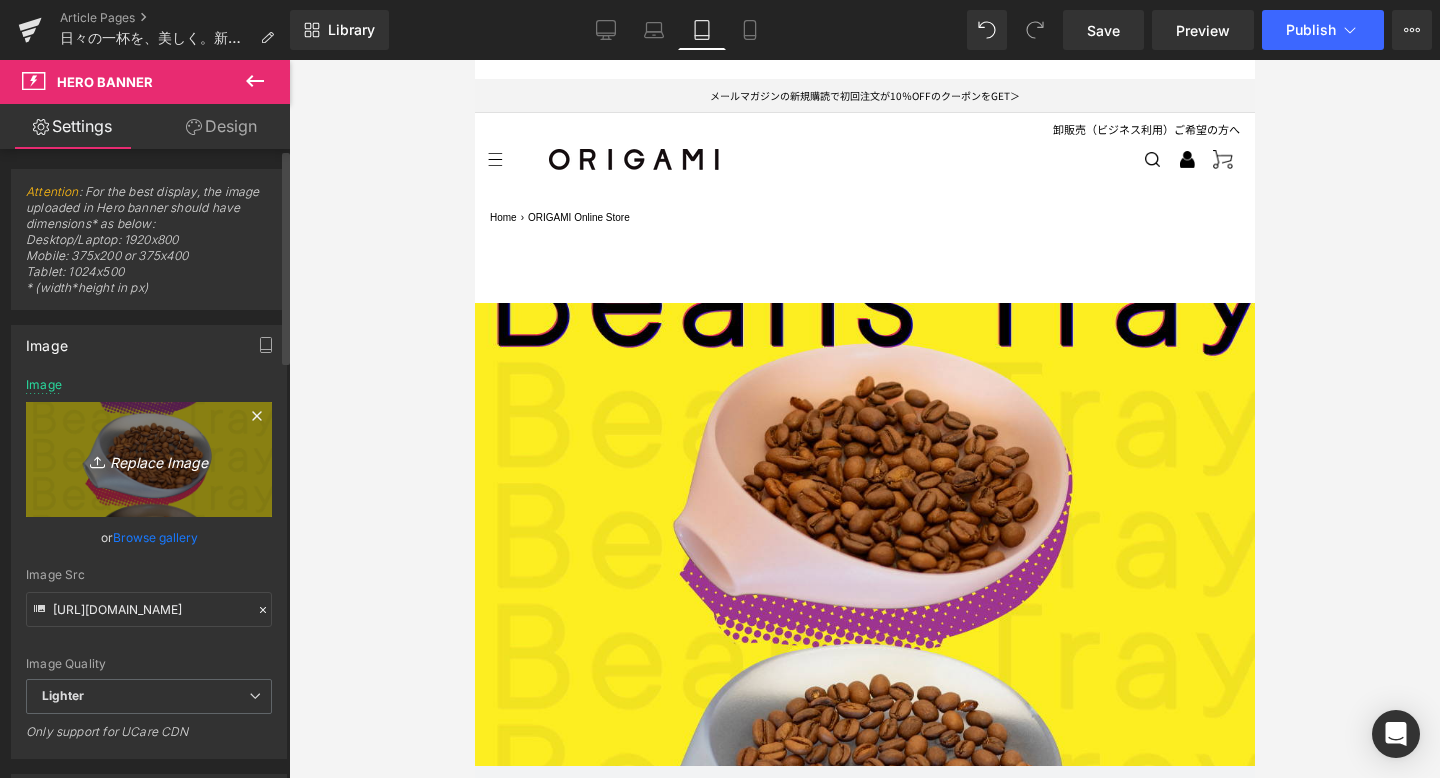 type on "C:\fakepath\S__19472444_0.jpg" 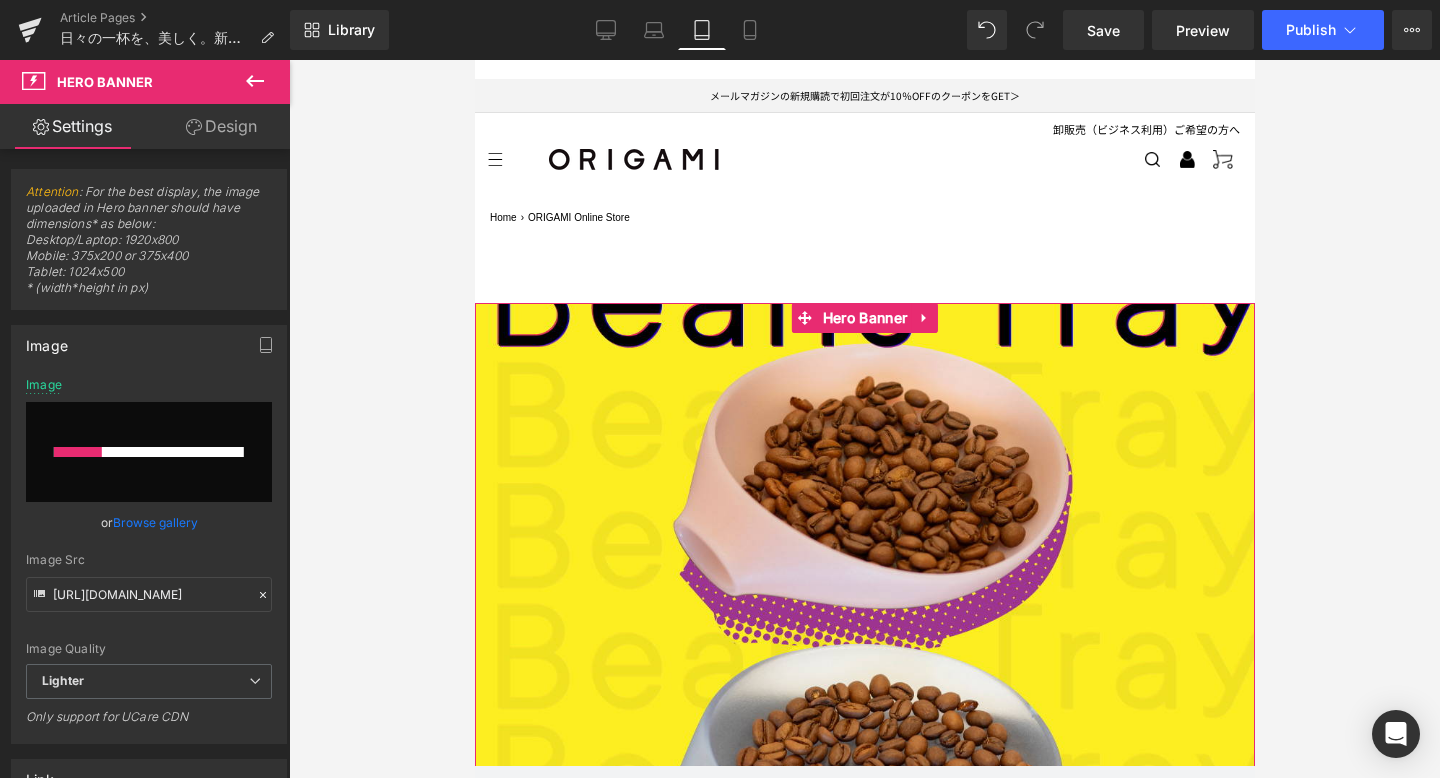 type 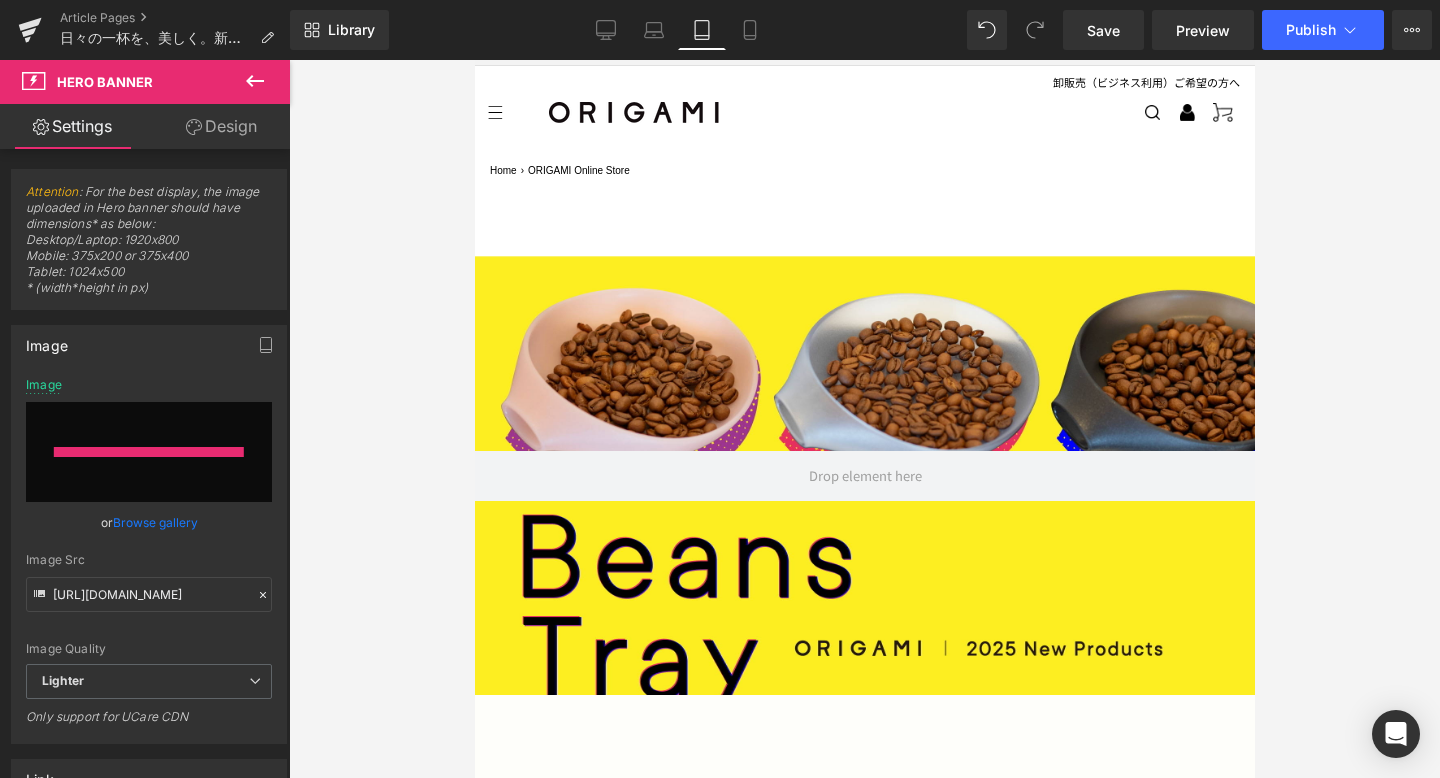 scroll, scrollTop: 86, scrollLeft: 0, axis: vertical 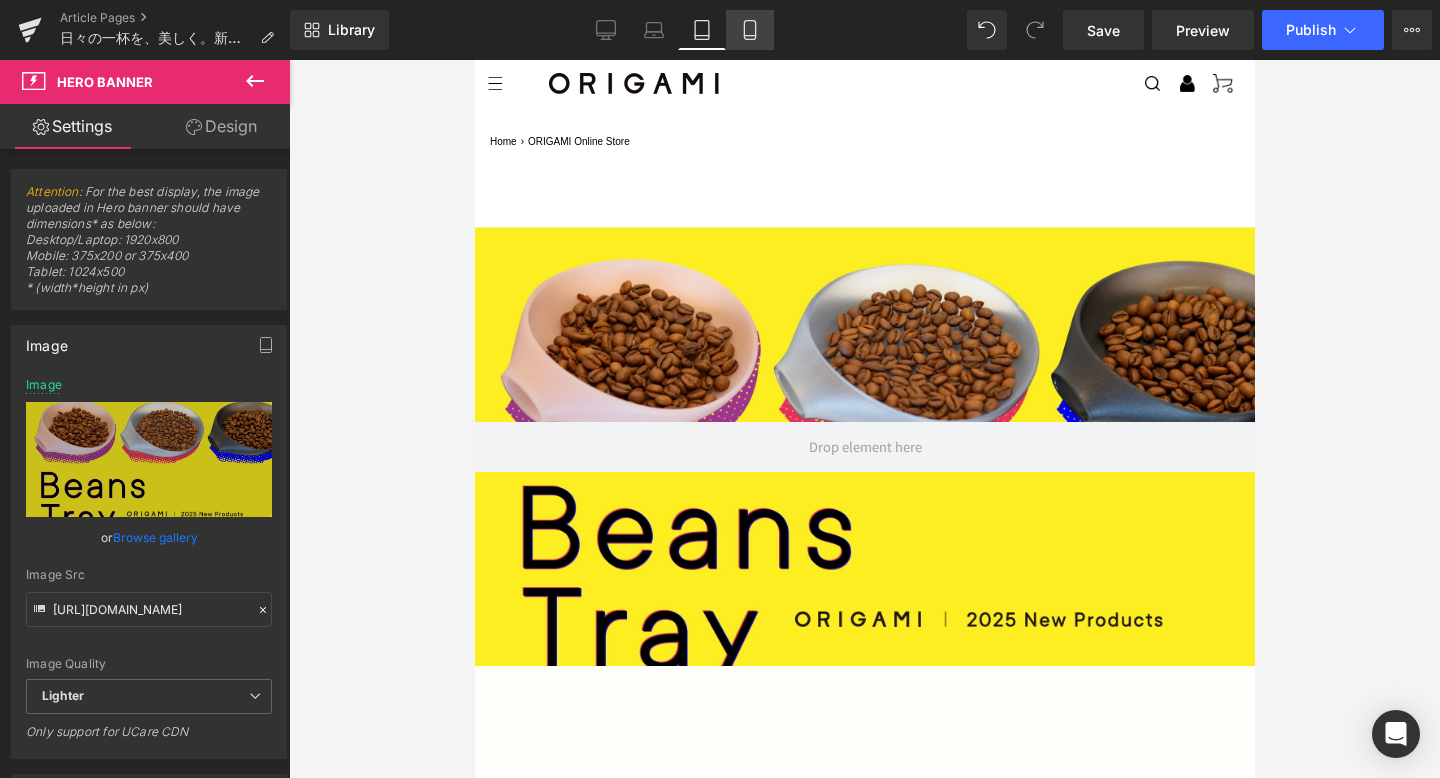 click 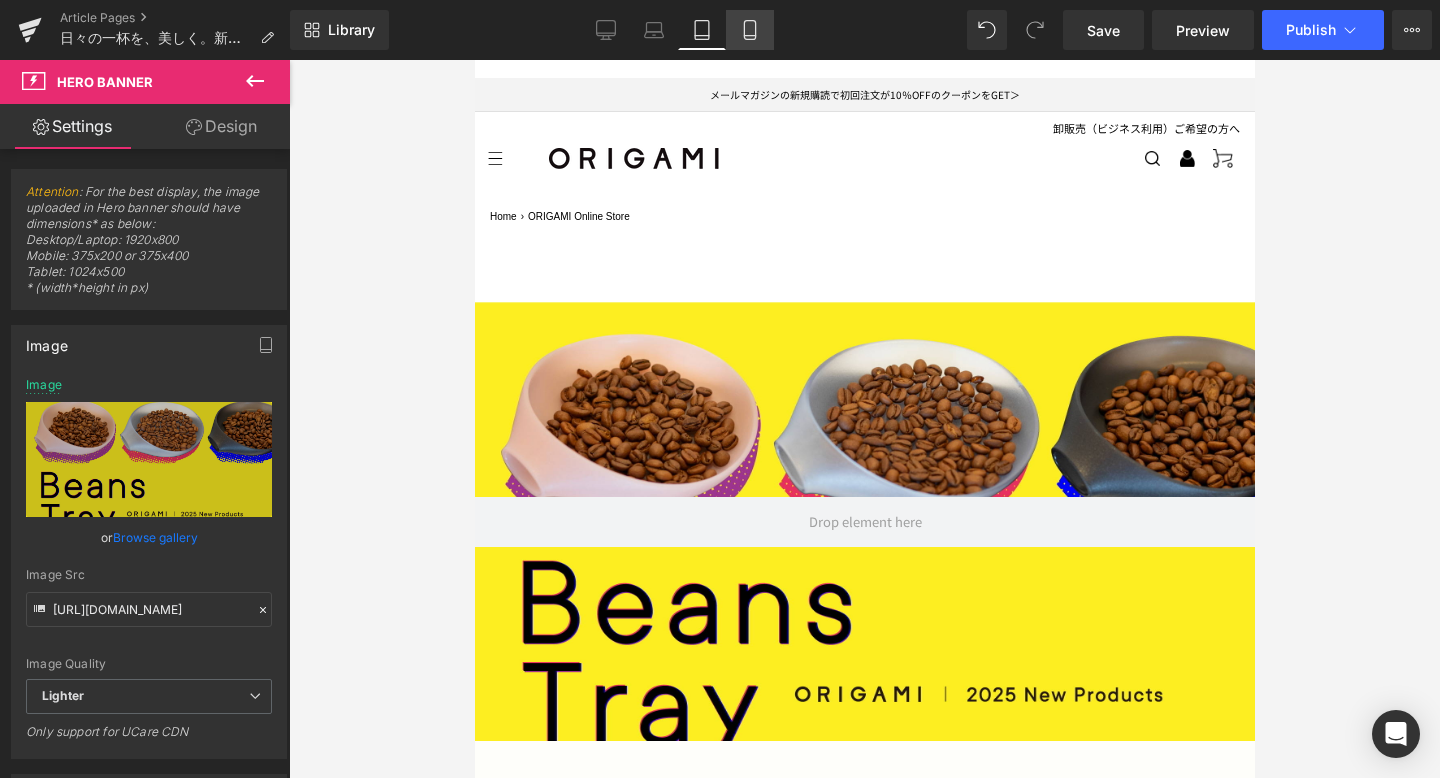 type on "[URL][DOMAIN_NAME]" 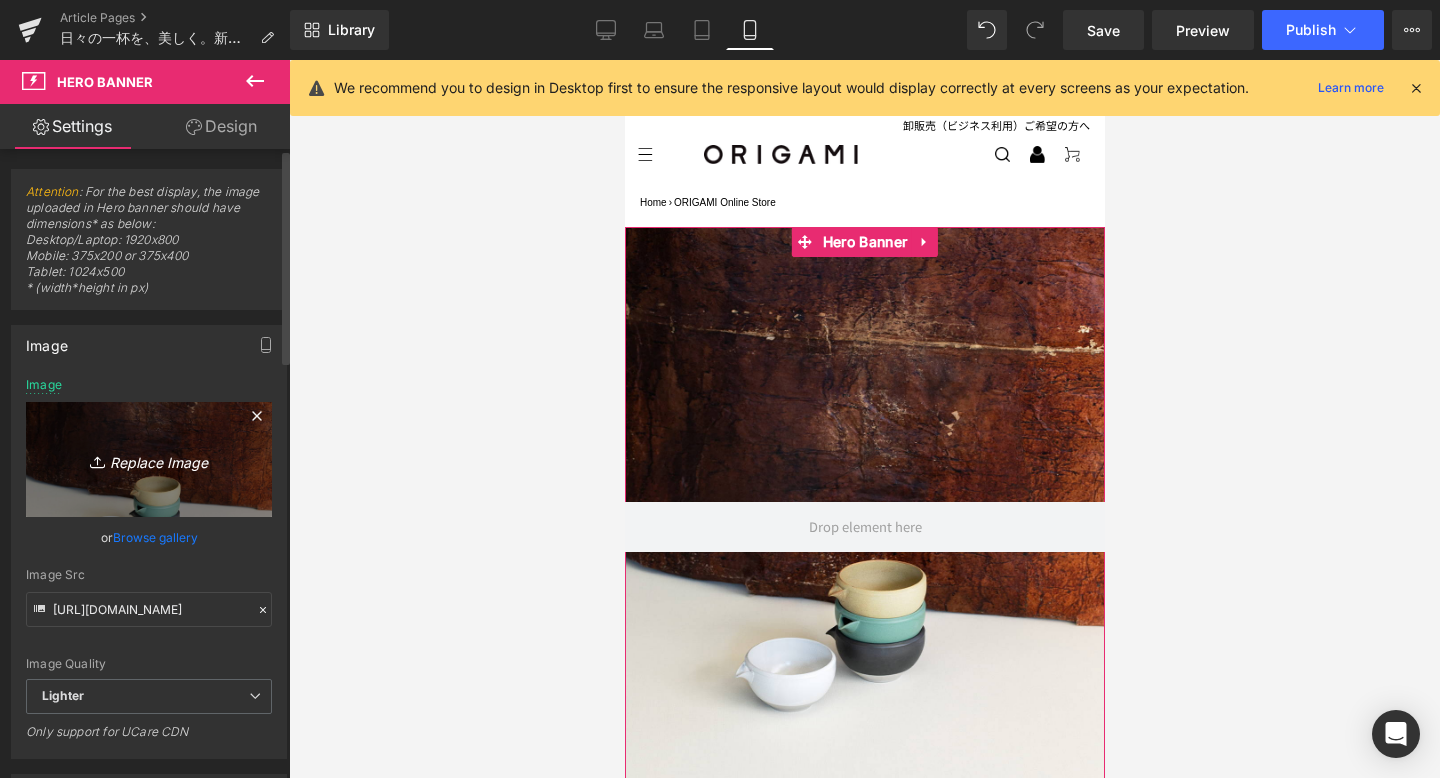 click on "Replace Image" at bounding box center (149, 459) 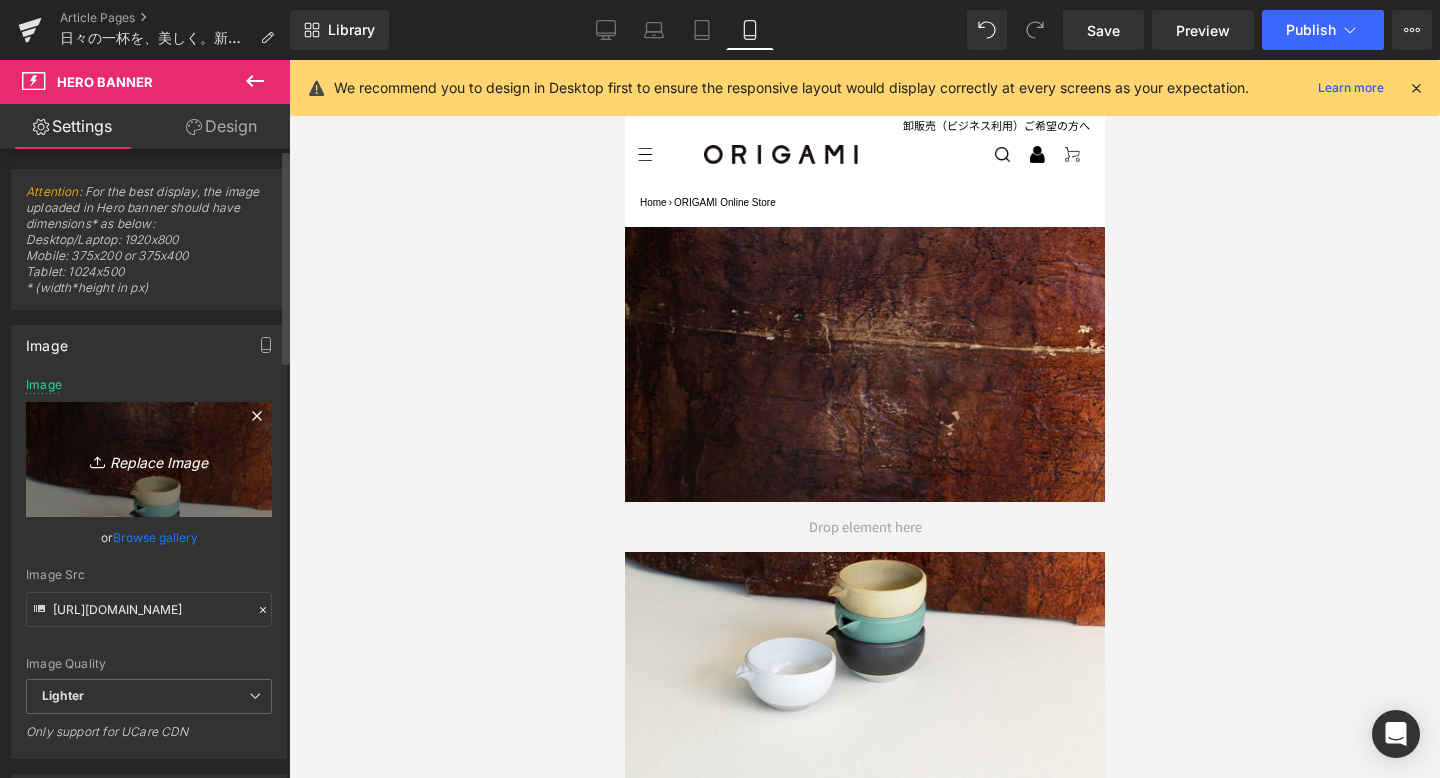 type on "C:\fakepath\S__19472449_0.jpg" 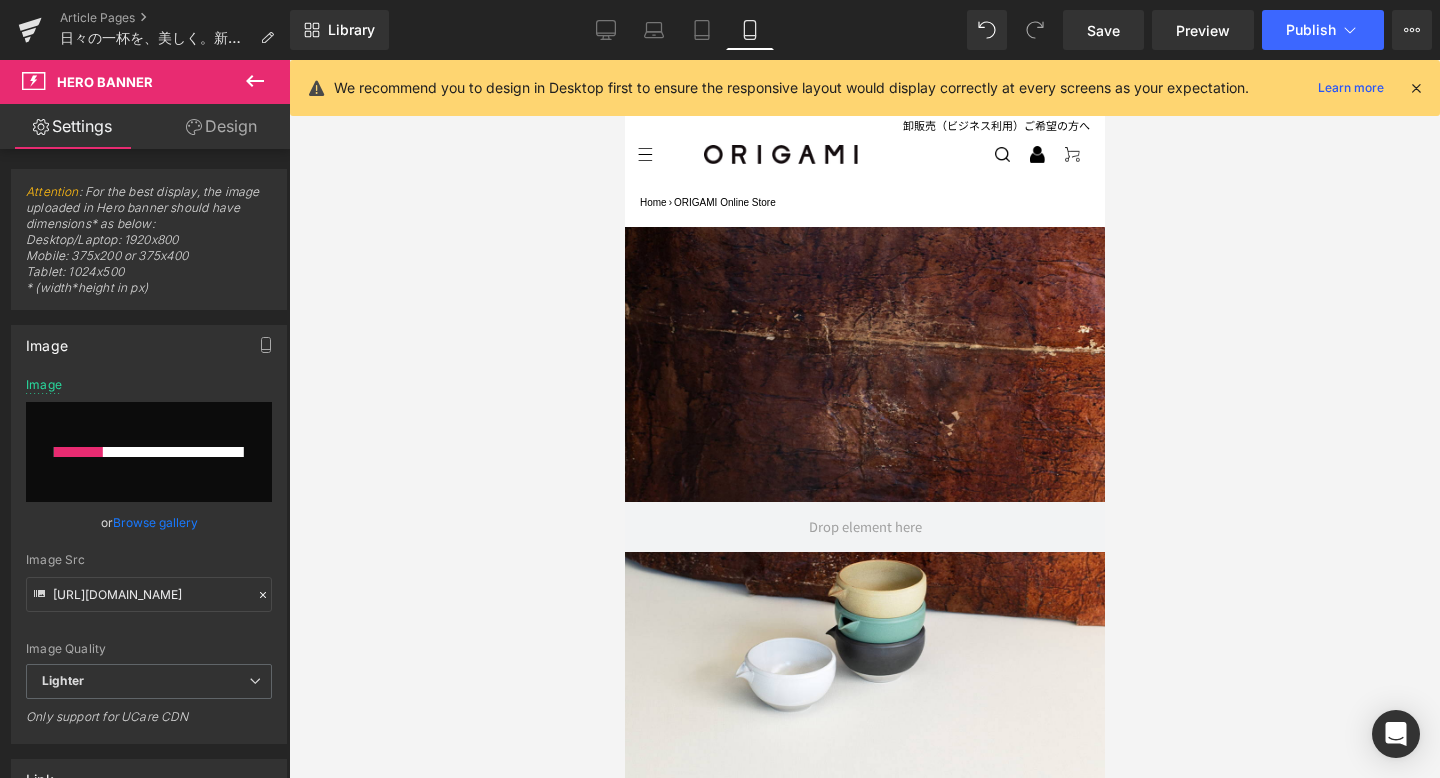 type 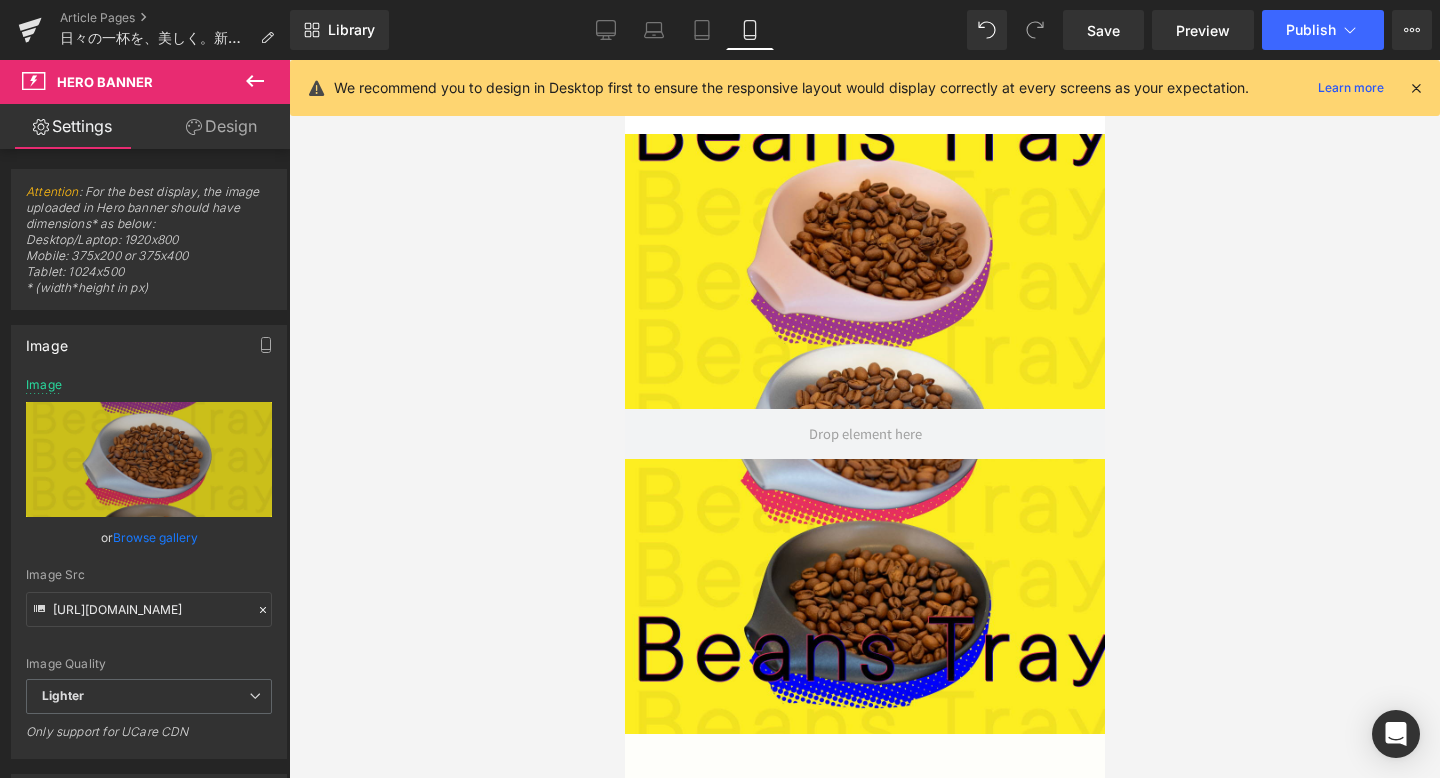 scroll, scrollTop: 110, scrollLeft: 0, axis: vertical 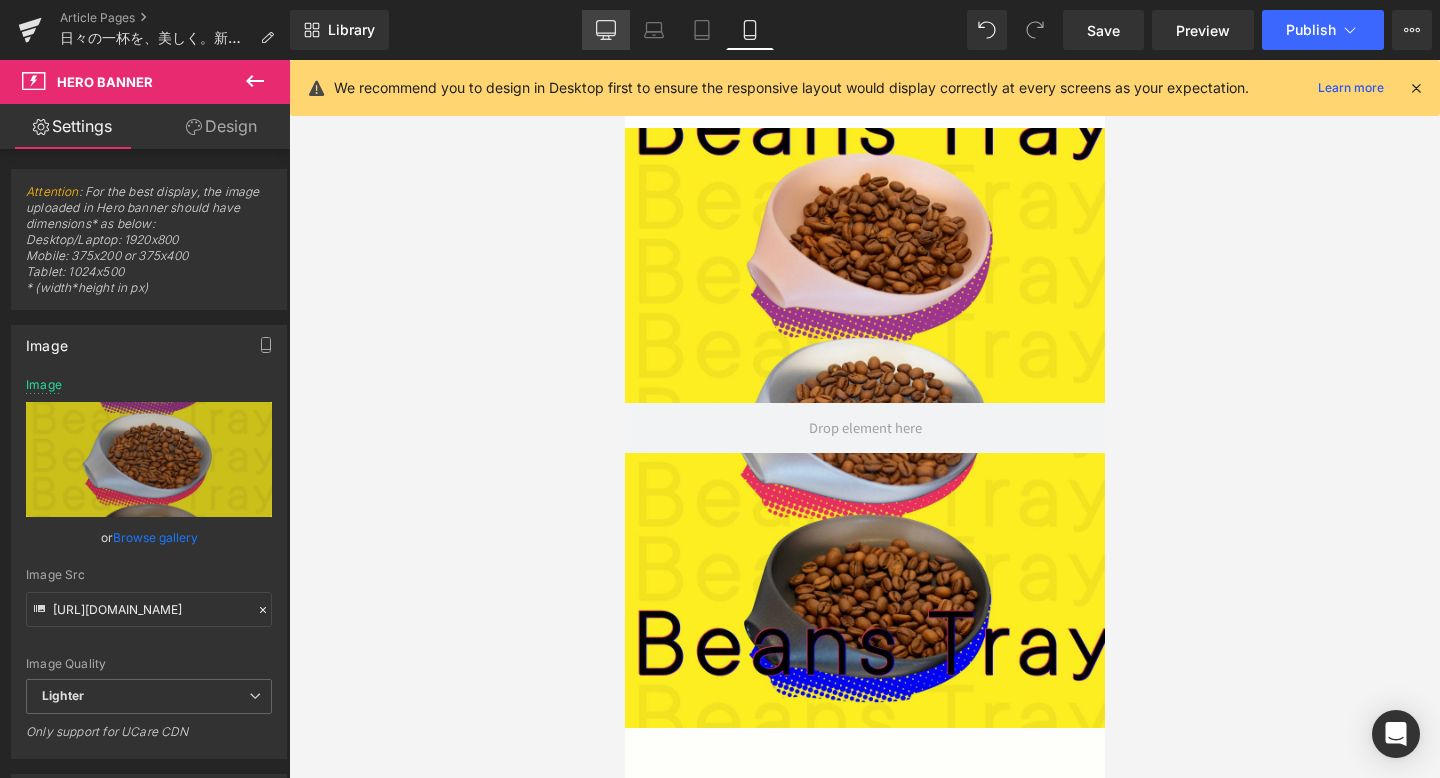 click 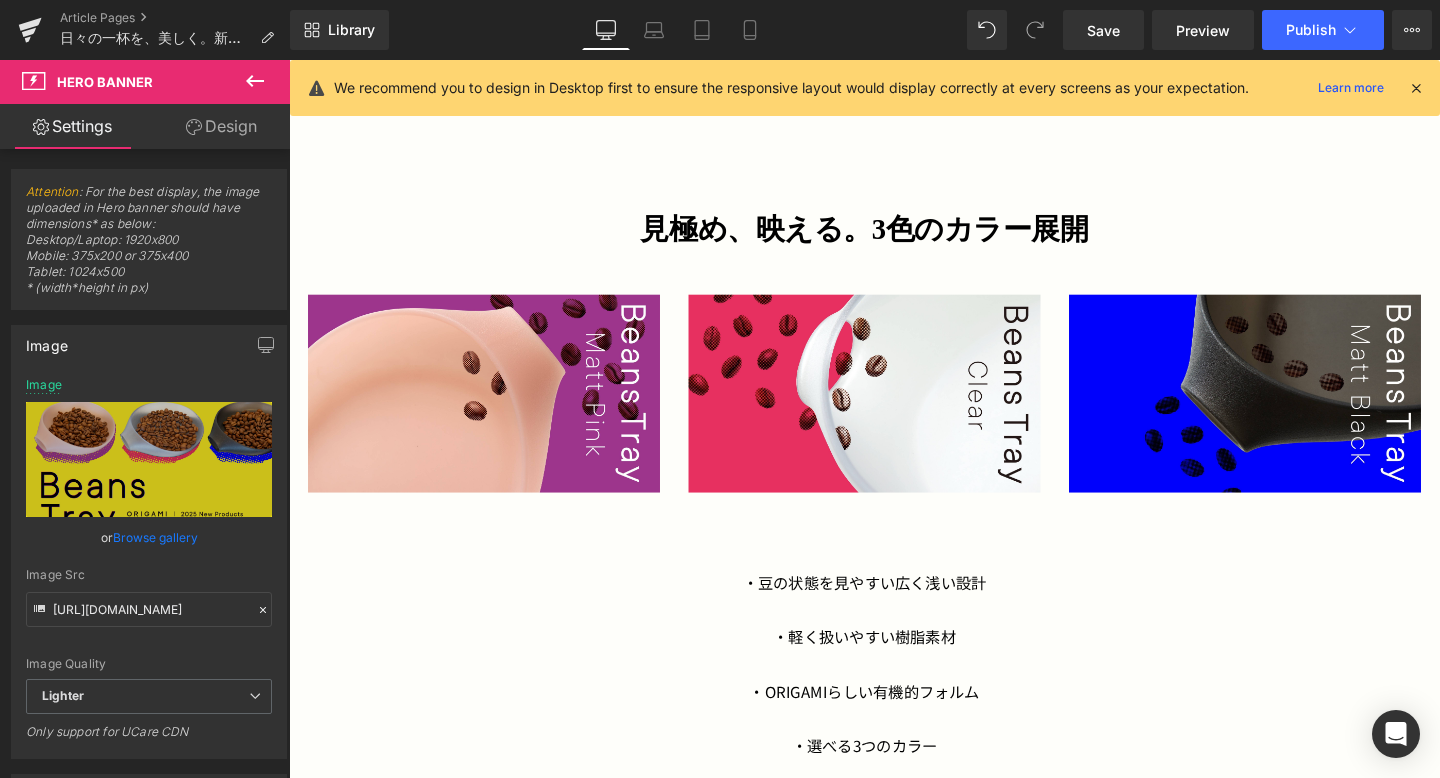 scroll, scrollTop: 1378, scrollLeft: 0, axis: vertical 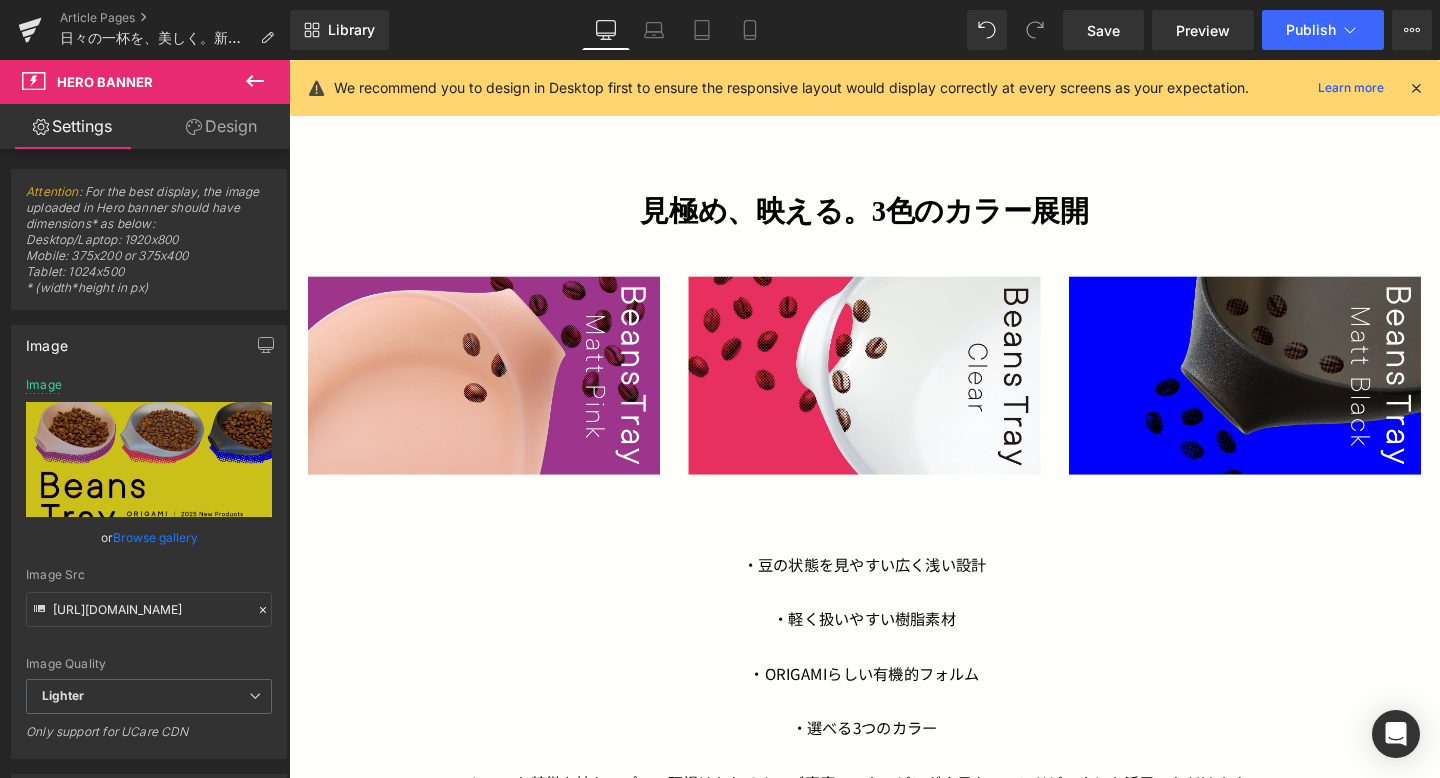 click on "Image" at bounding box center (494, 392) 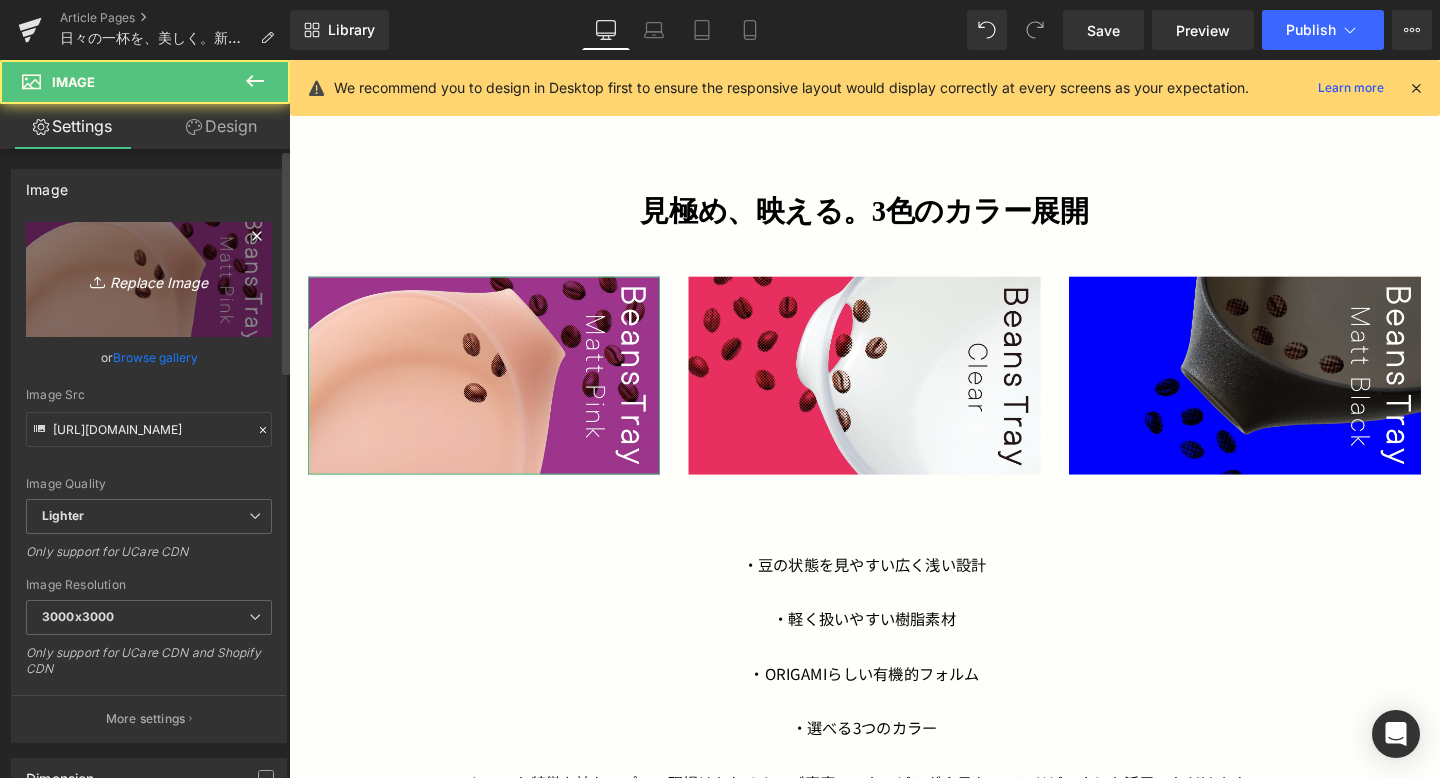 click on "Replace Image" at bounding box center (149, 279) 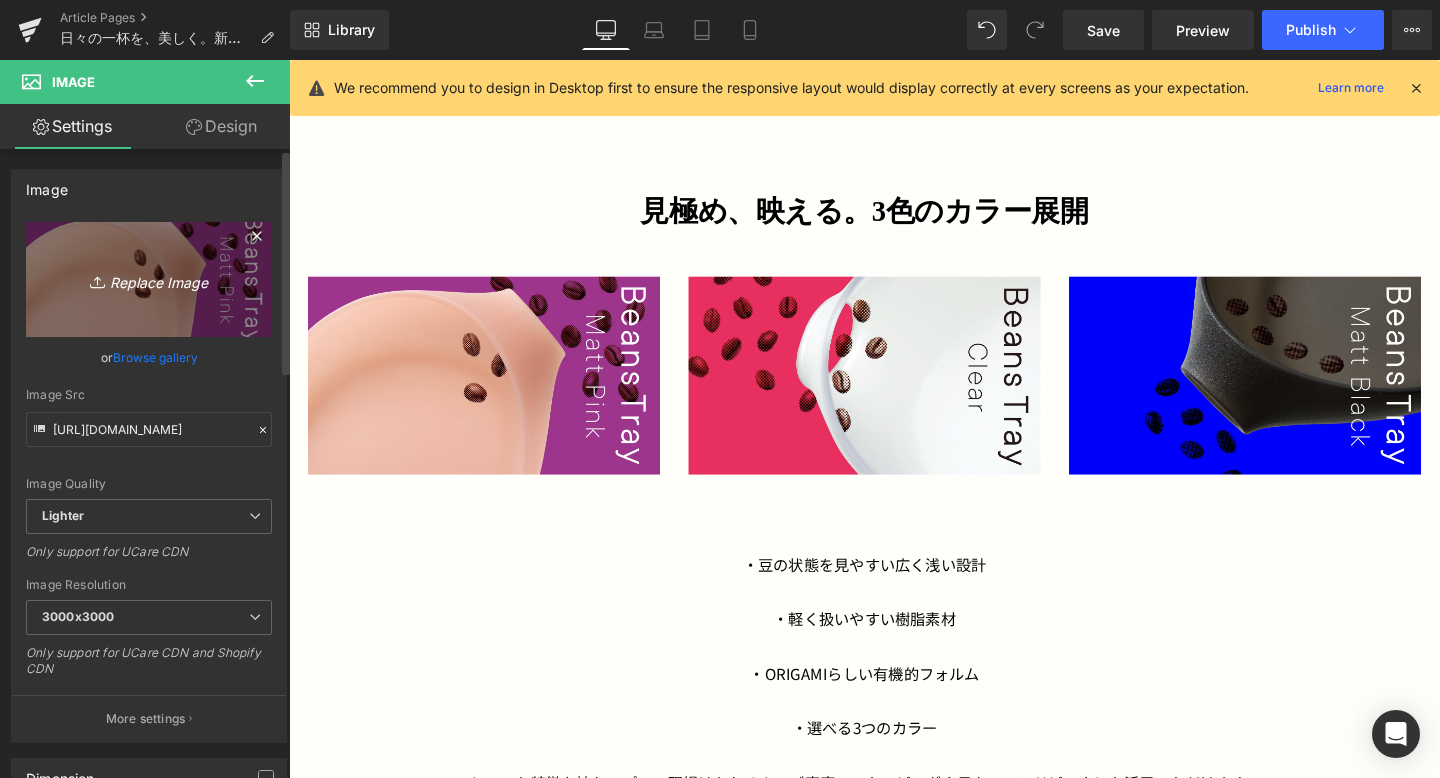 type on "C:\fakepath\S__19472440_0.jpg" 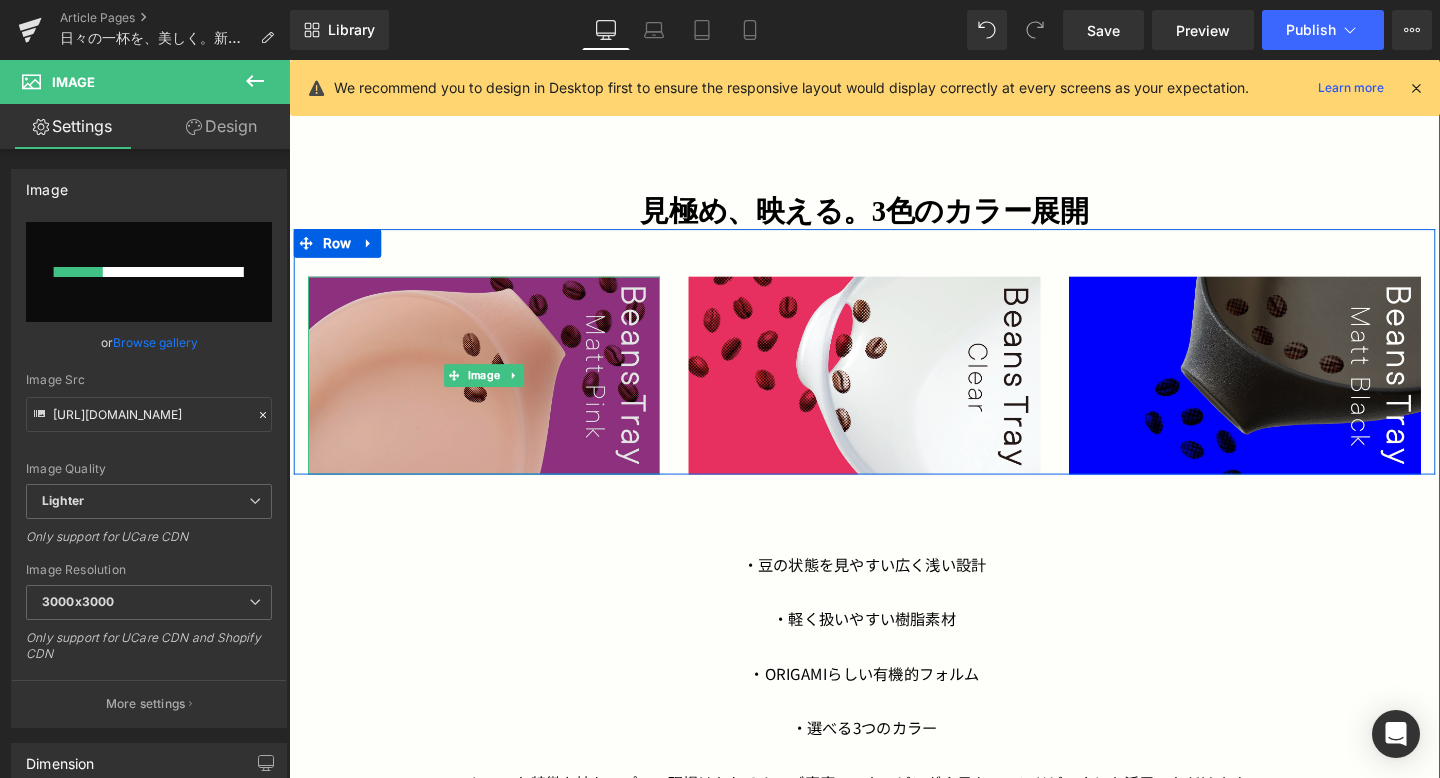 type 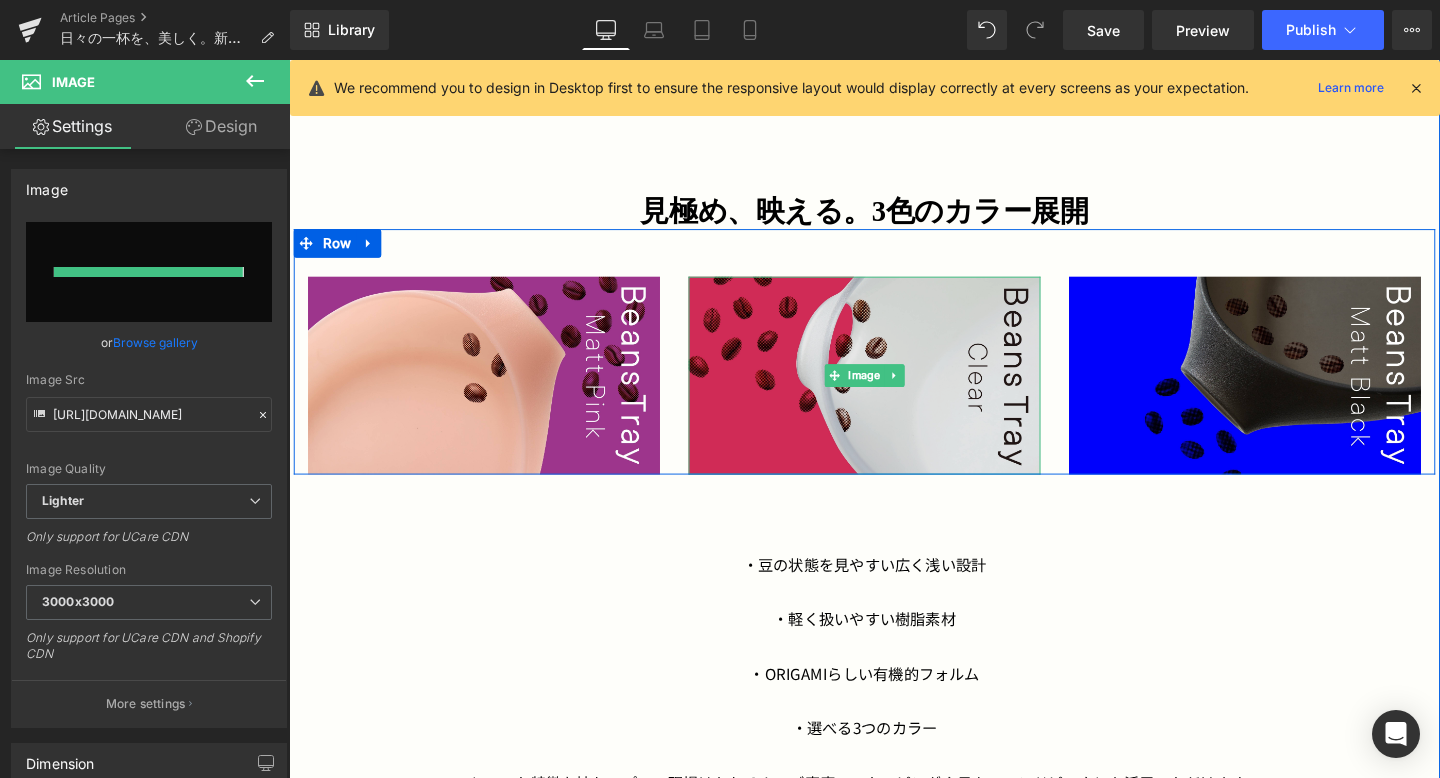 type on "[URL][DOMAIN_NAME]" 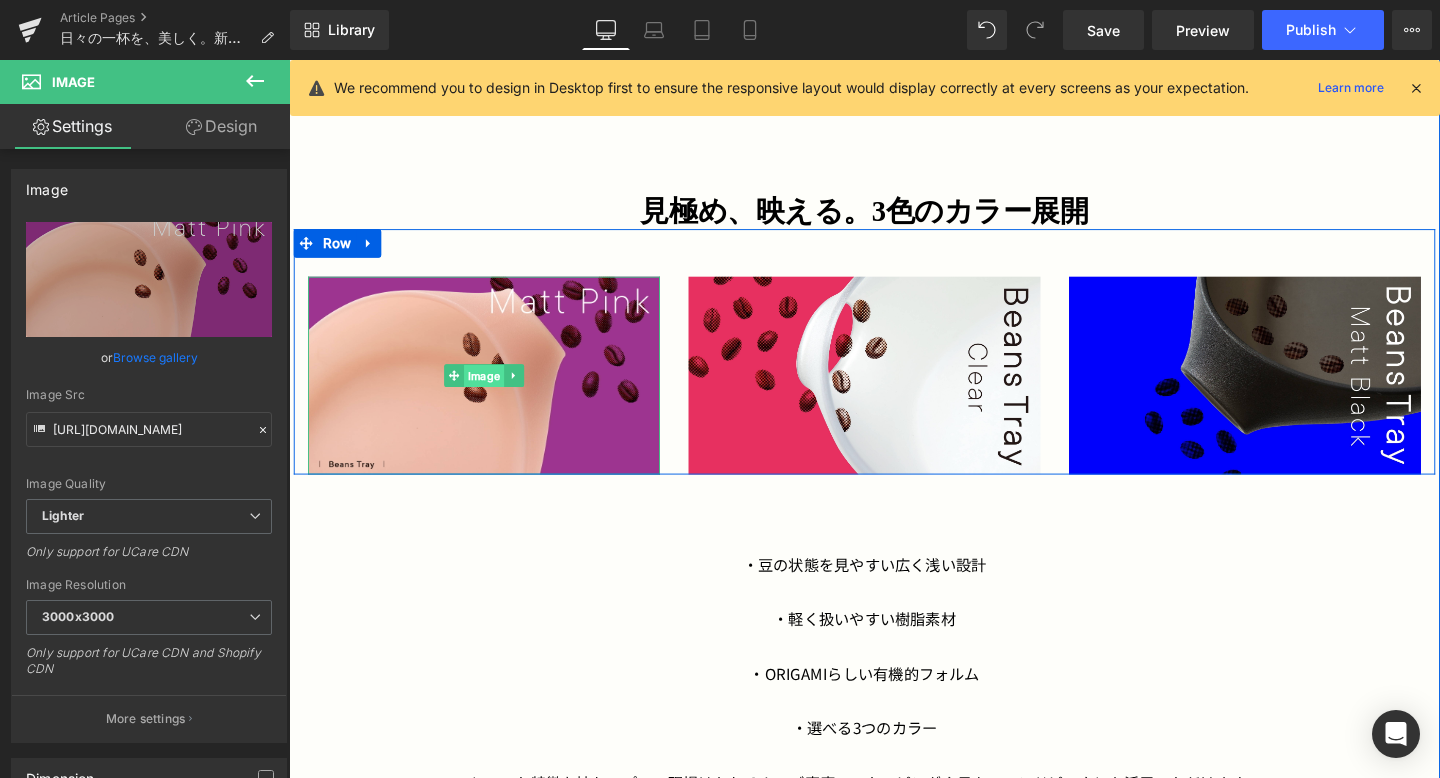 click on "Image" at bounding box center [494, 392] 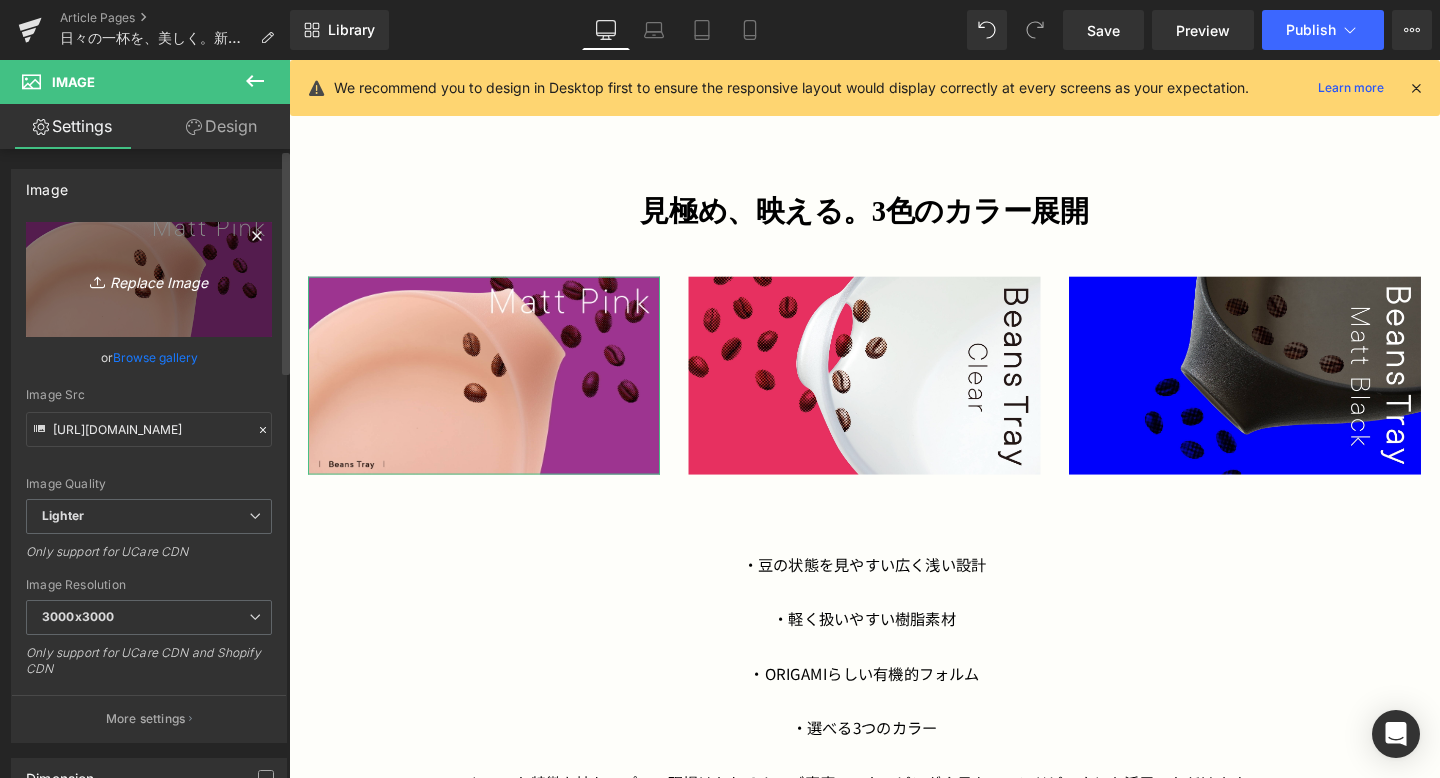 click on "Replace Image" at bounding box center (149, 279) 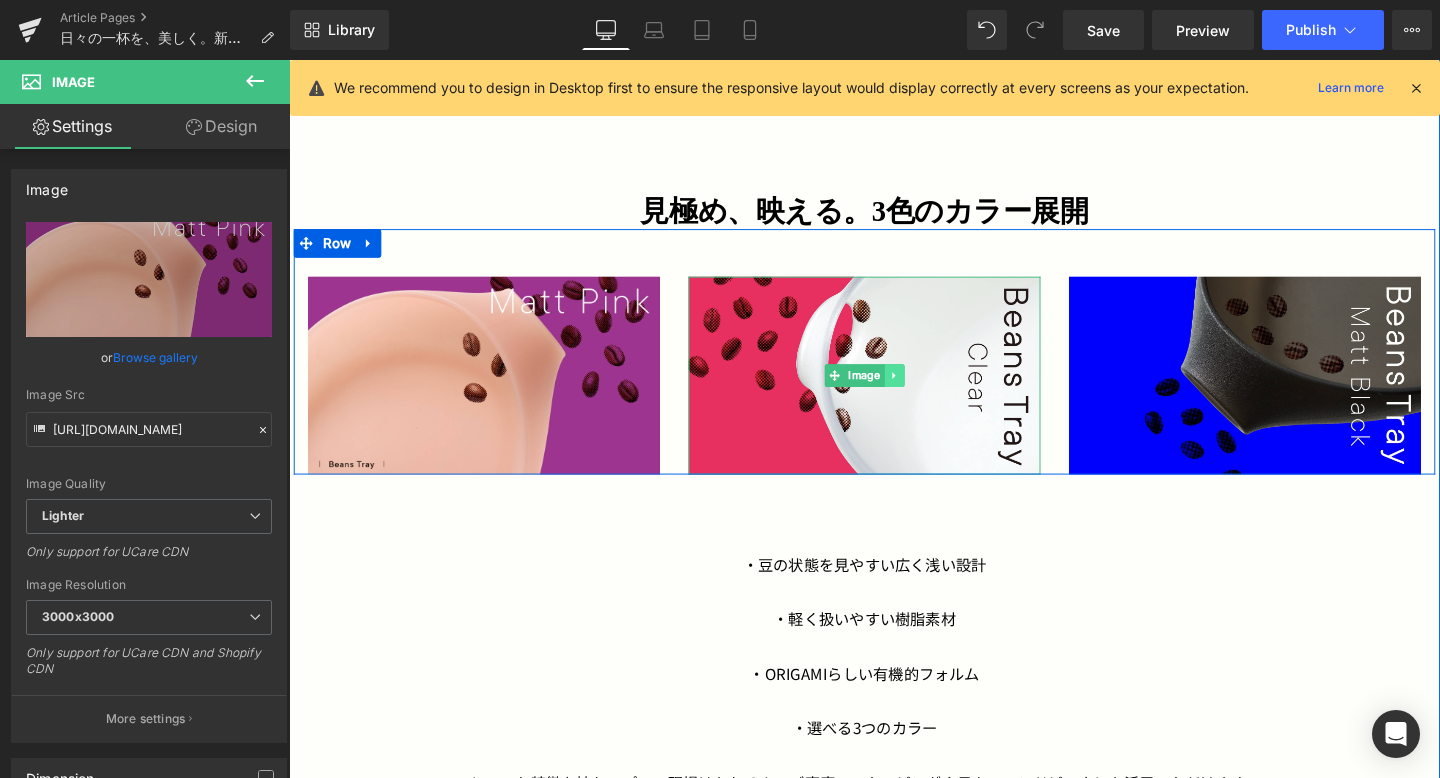 click at bounding box center [925, 392] 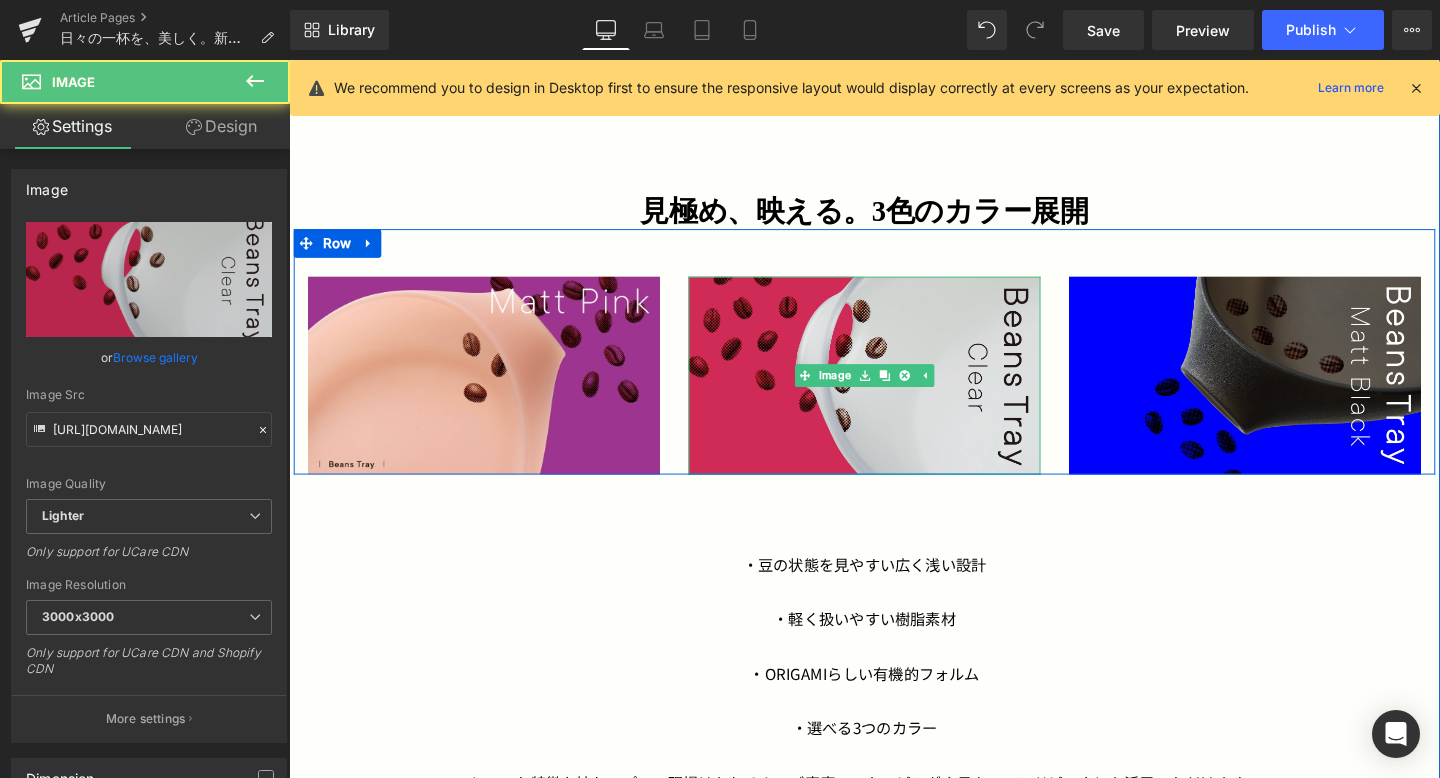 click at bounding box center (894, 392) 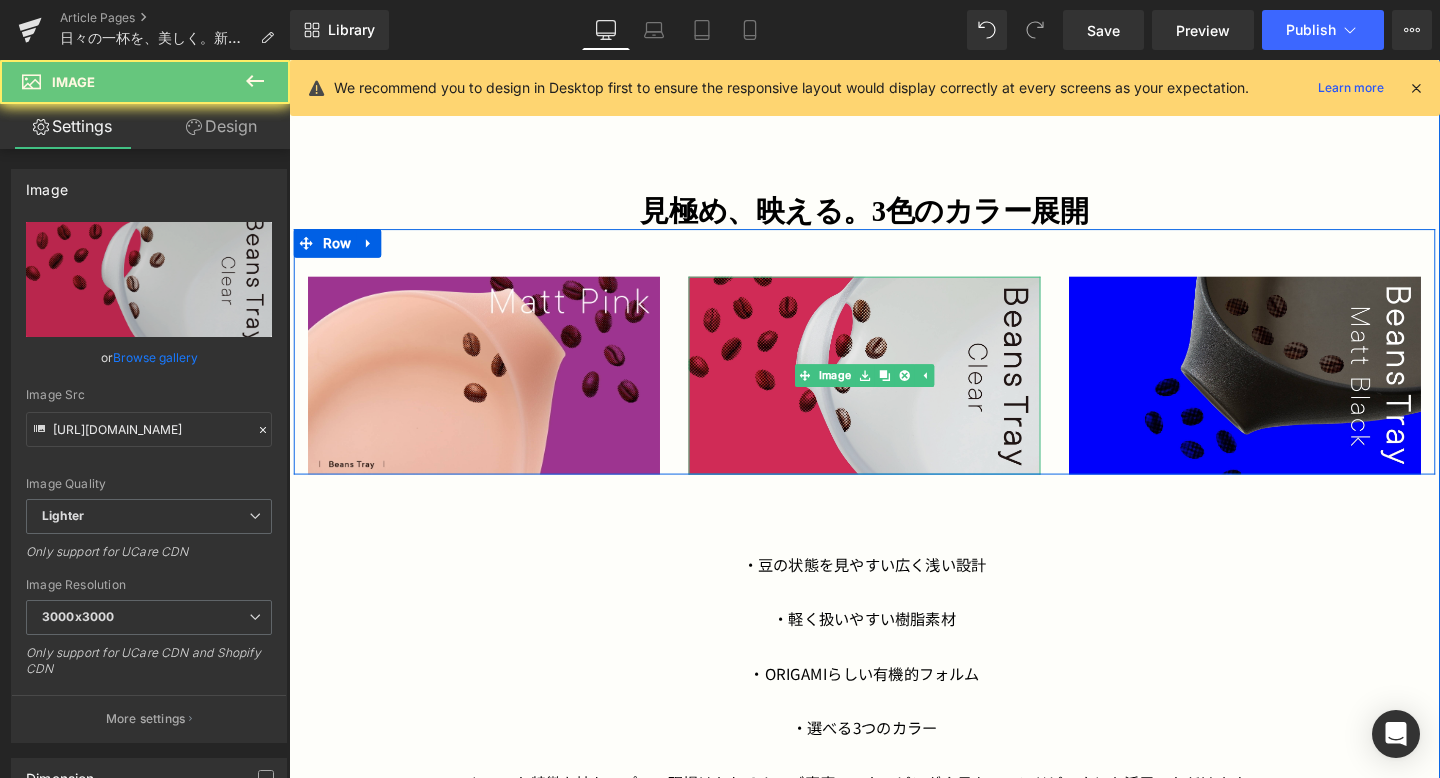 click at bounding box center (894, 392) 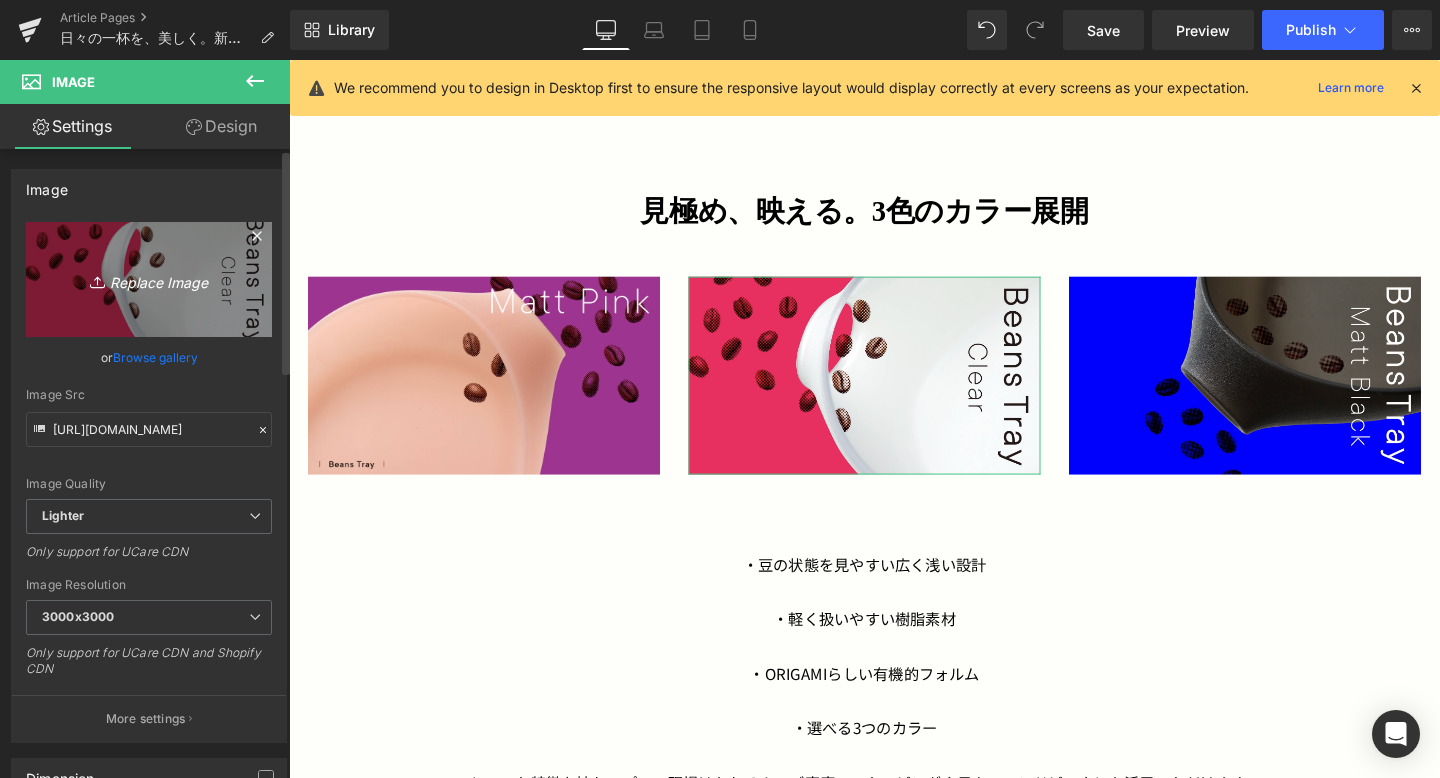 click on "Replace Image" at bounding box center (149, 279) 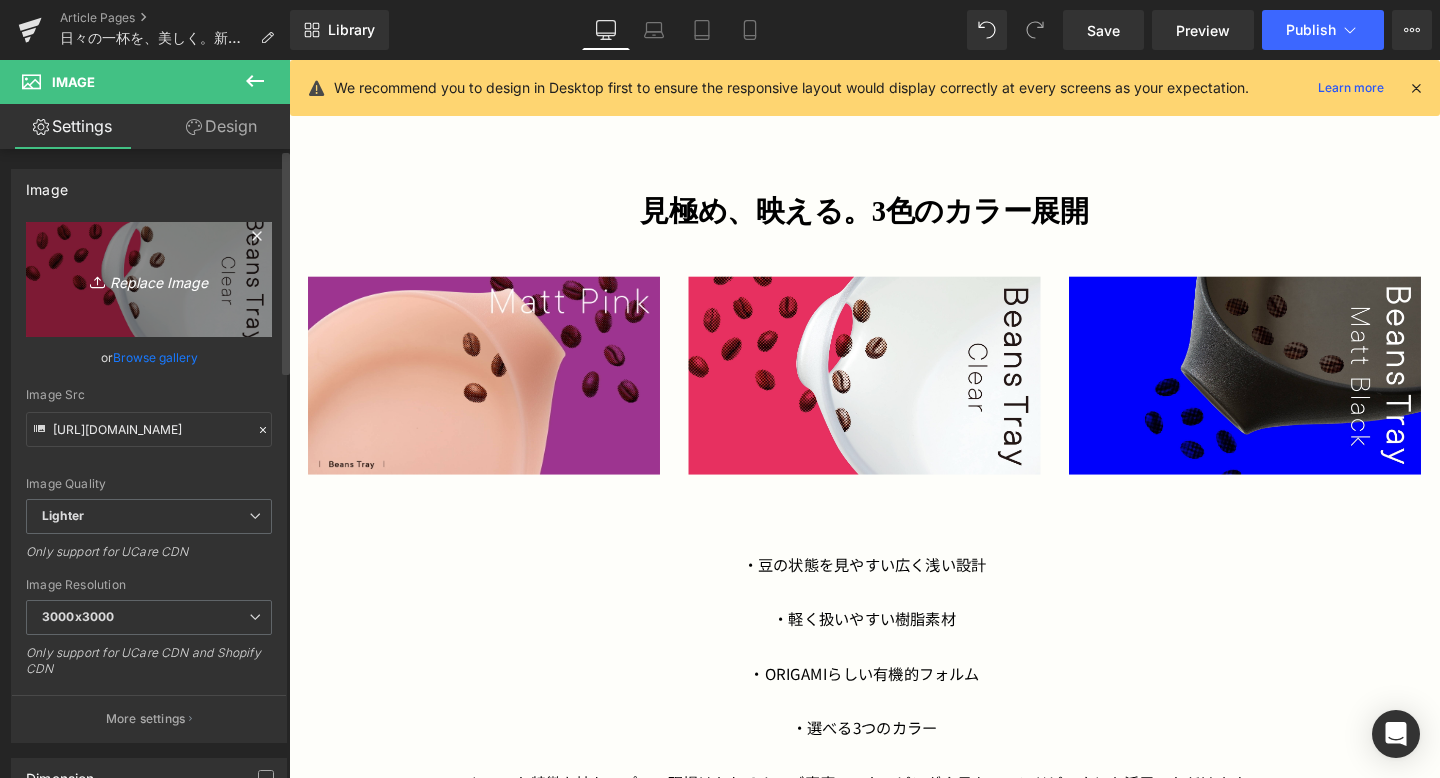 type on "C:\fakepath\S__19472445_0.jpg" 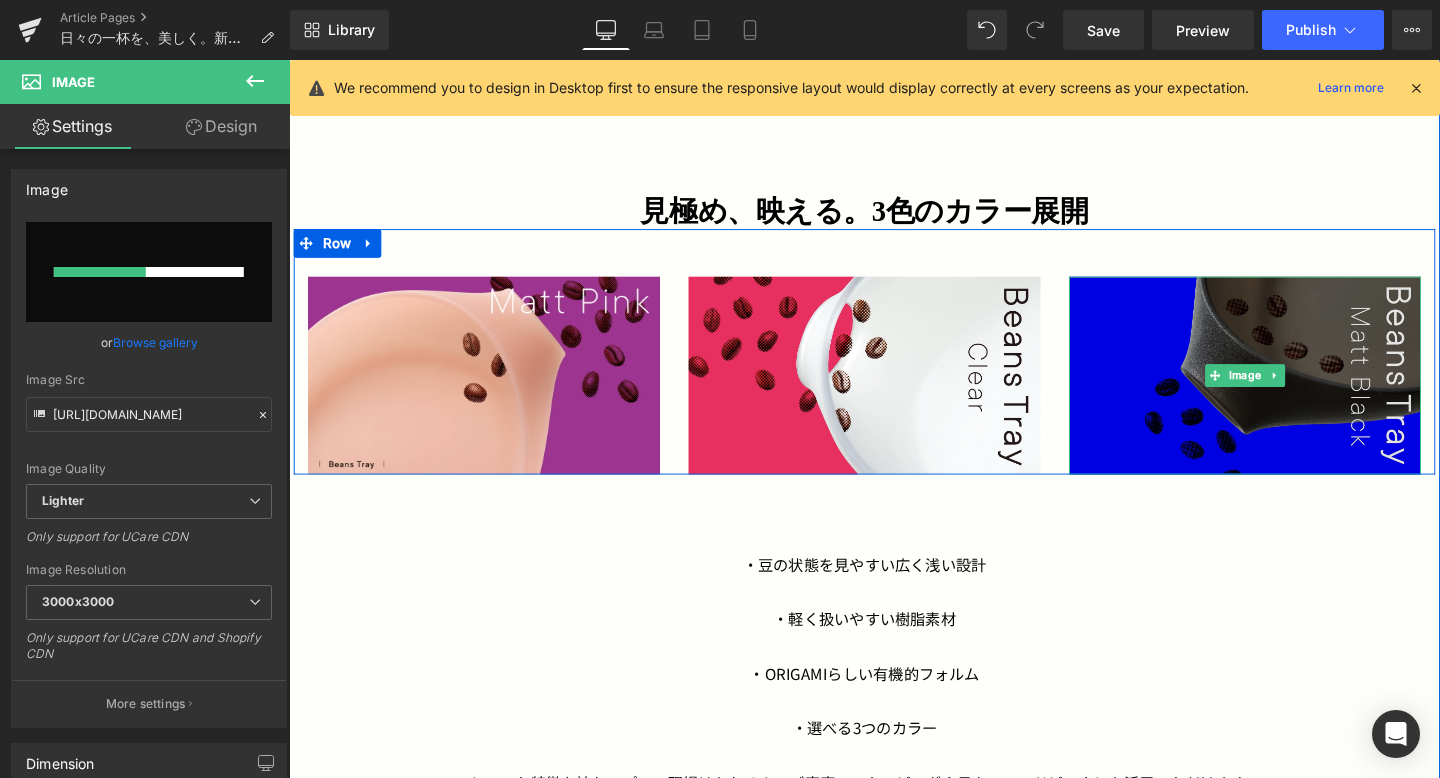 type 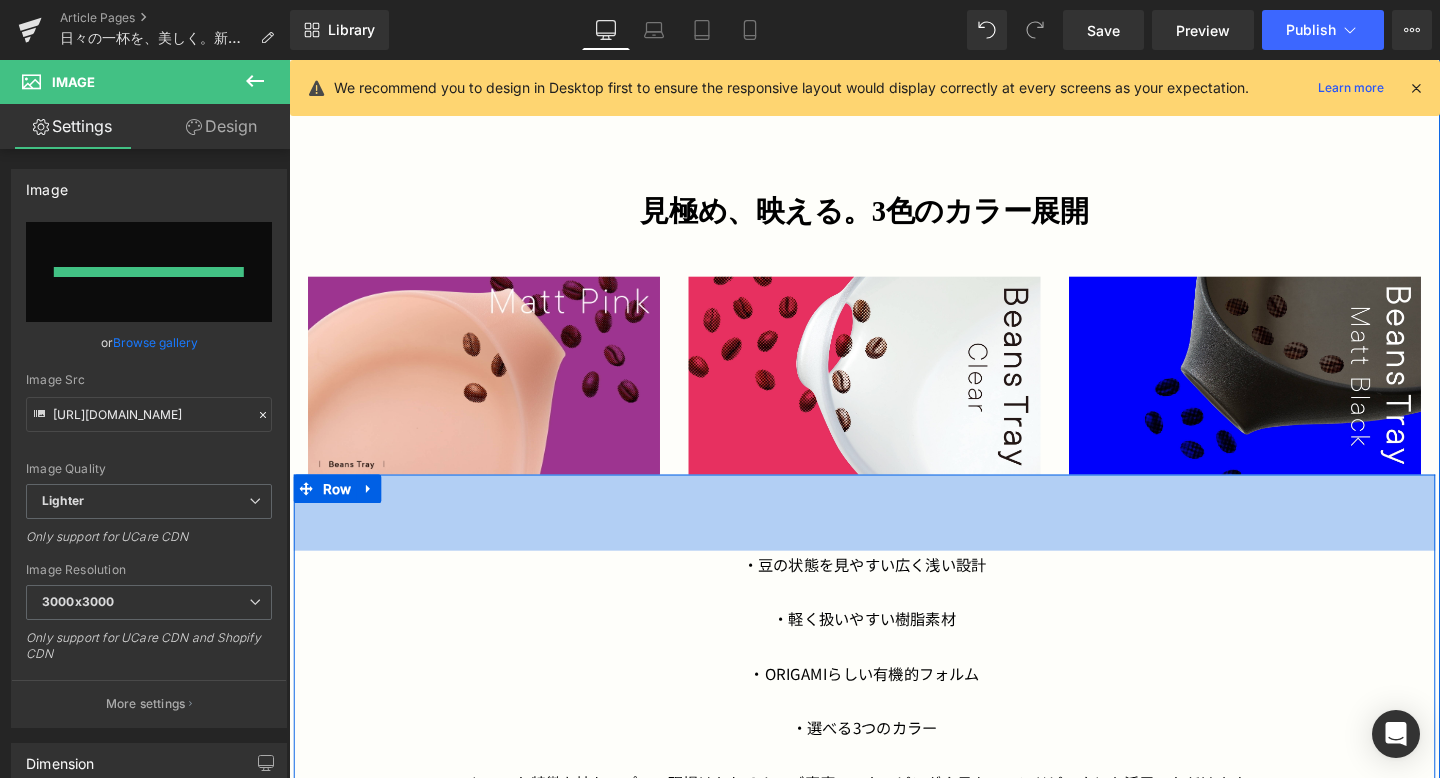 type on "[URL][DOMAIN_NAME]" 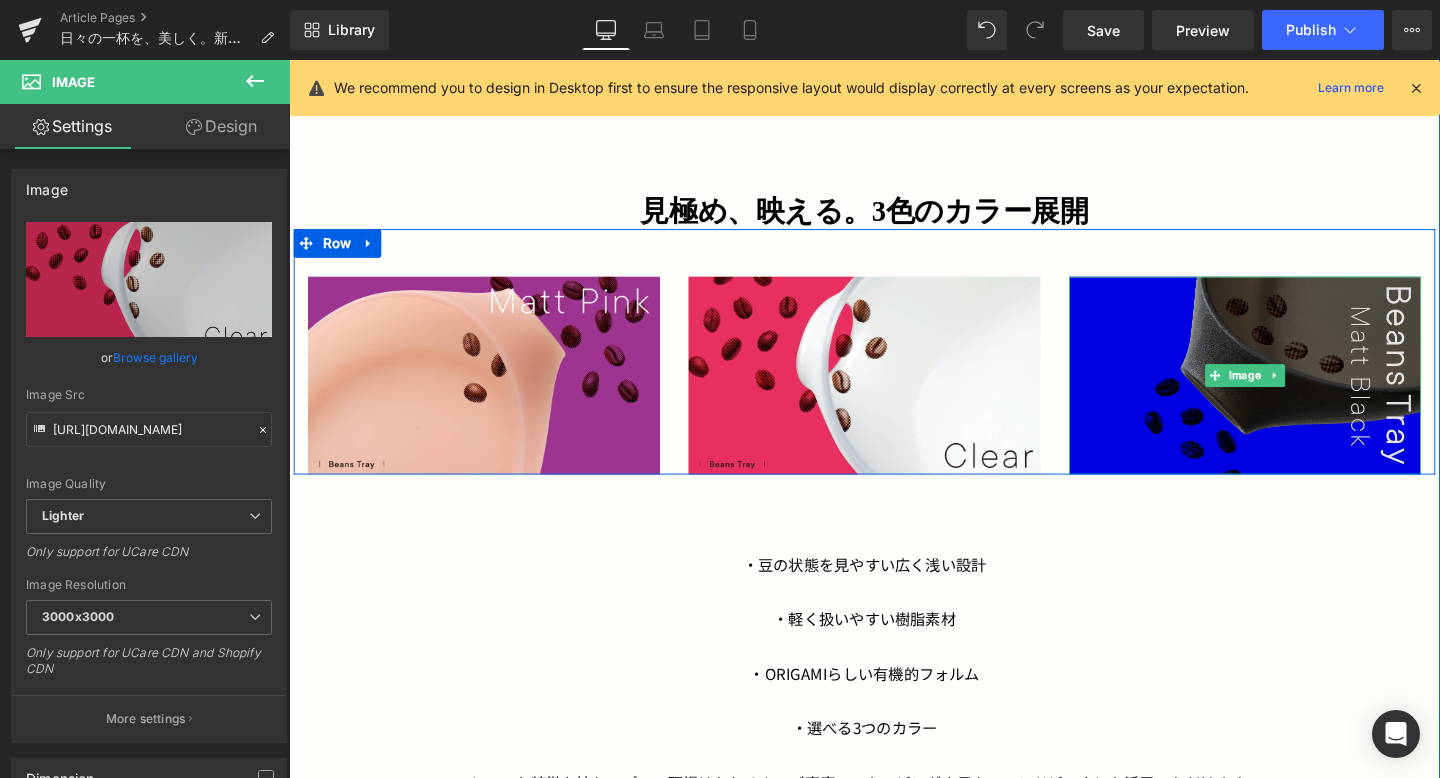 click at bounding box center (1294, 392) 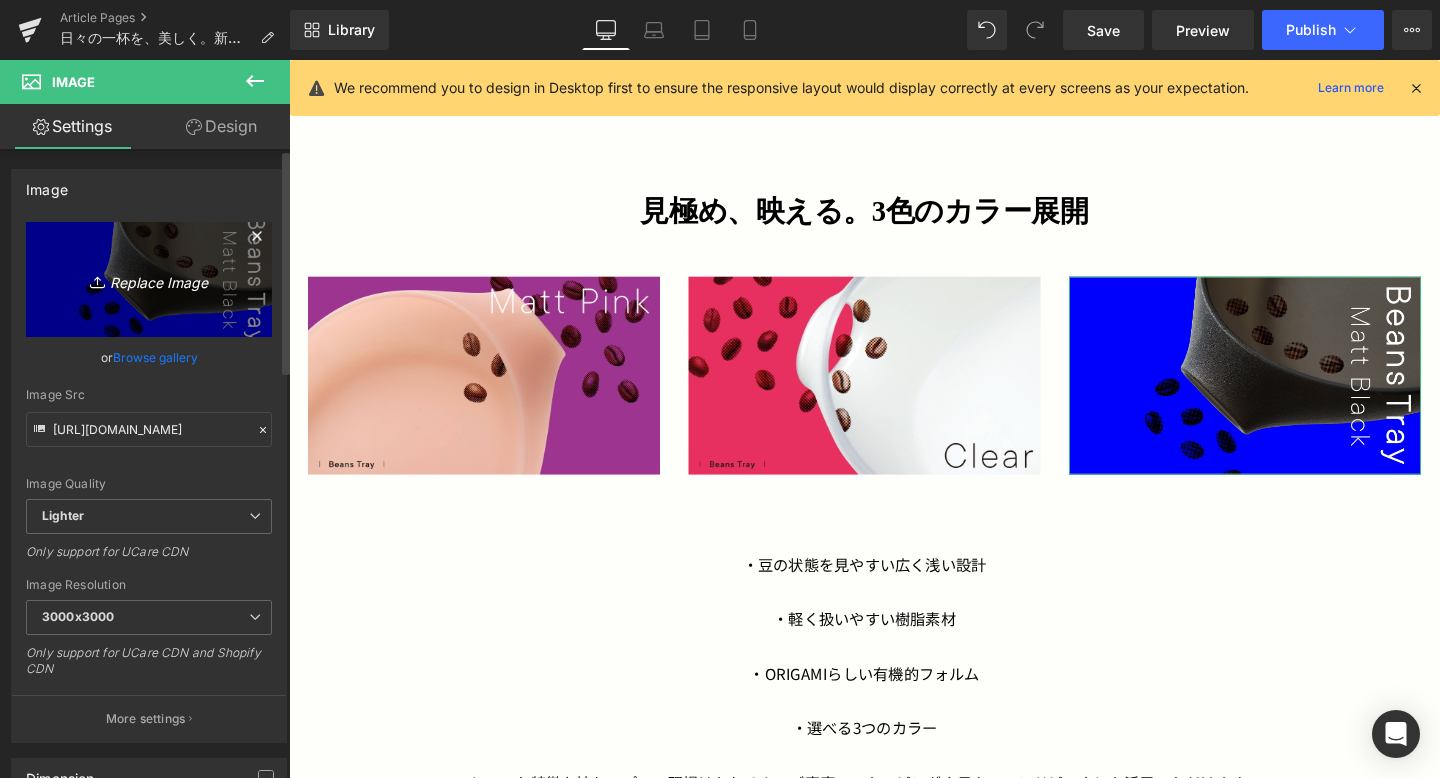 click on "Replace Image" at bounding box center [149, 279] 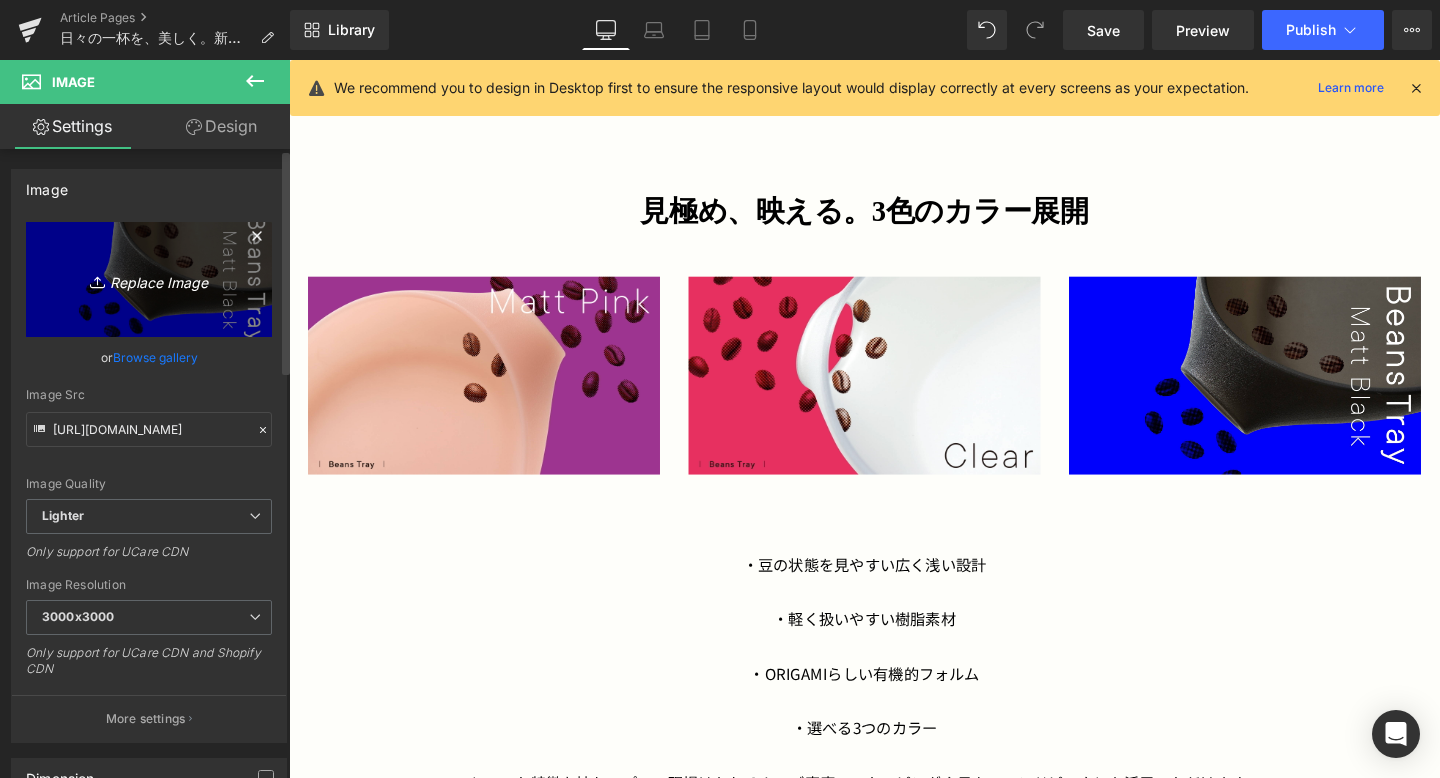type on "C:\fakepath\S__19472446_0.jpg" 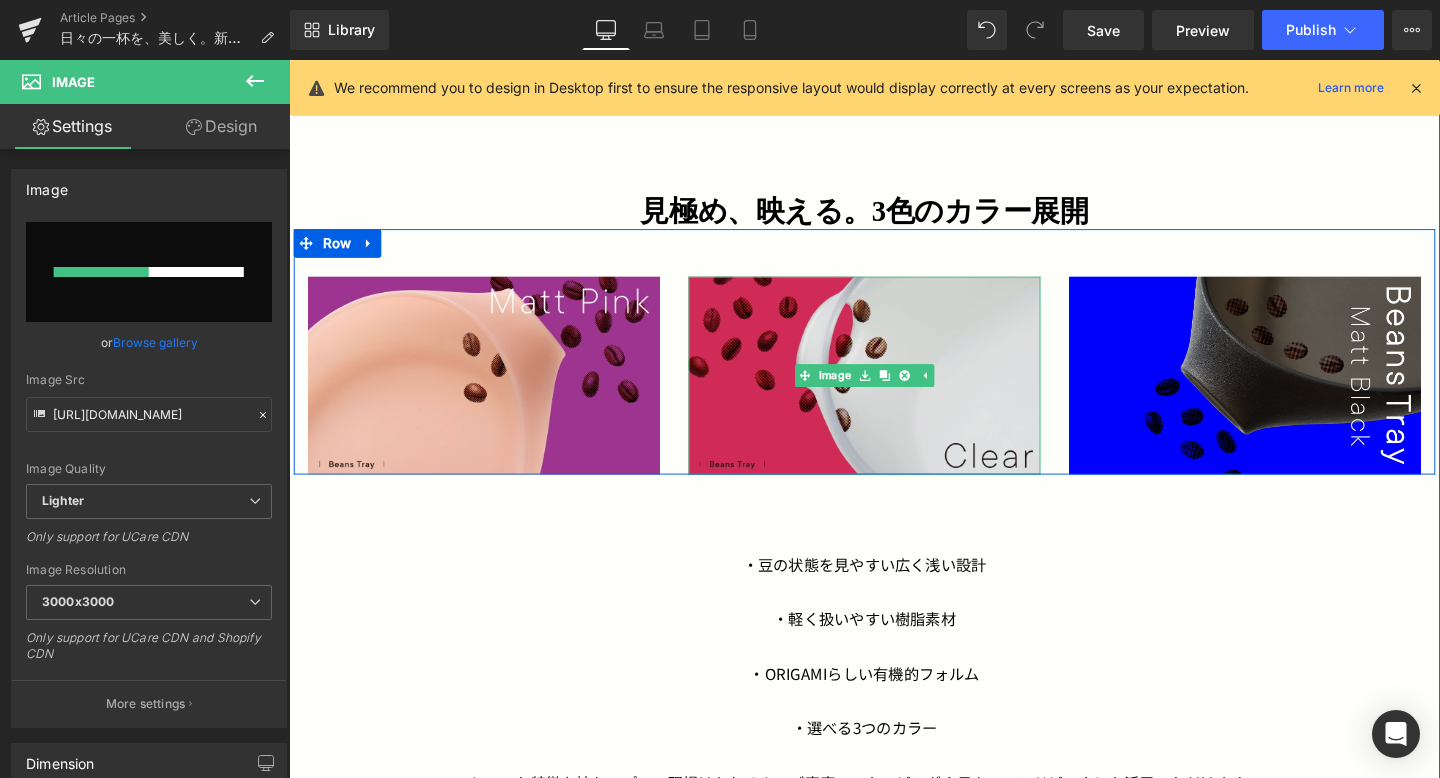 type 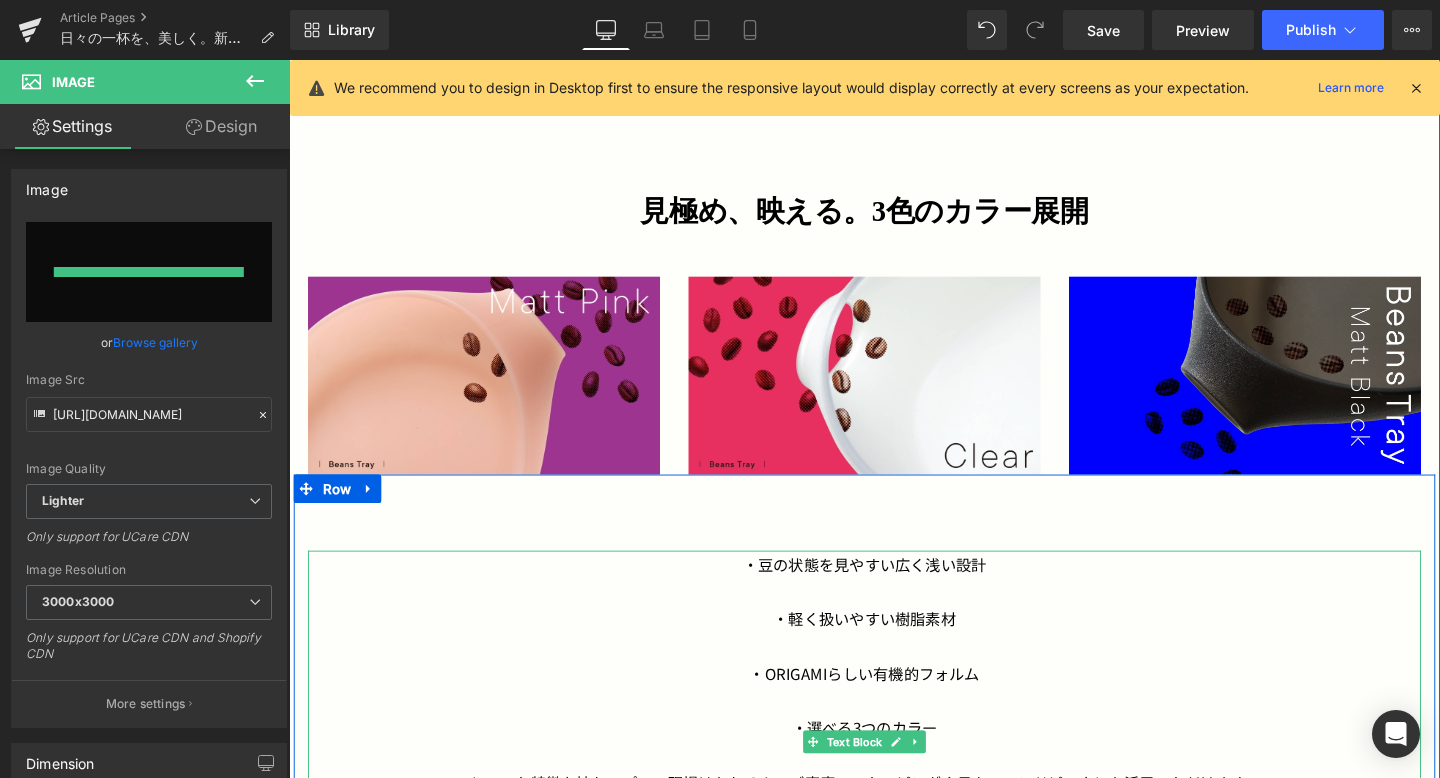 type on "[URL][DOMAIN_NAME]" 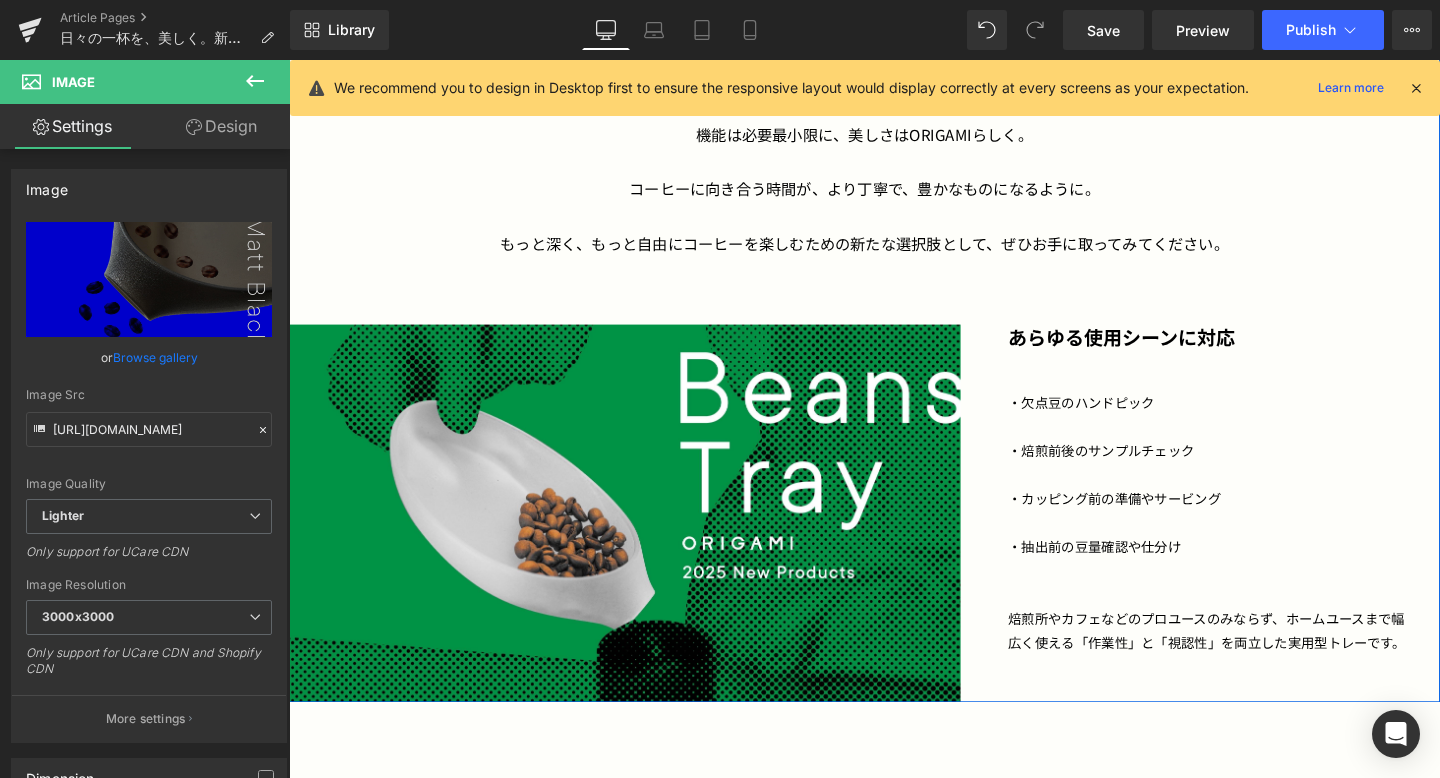 scroll, scrollTop: 2159, scrollLeft: 0, axis: vertical 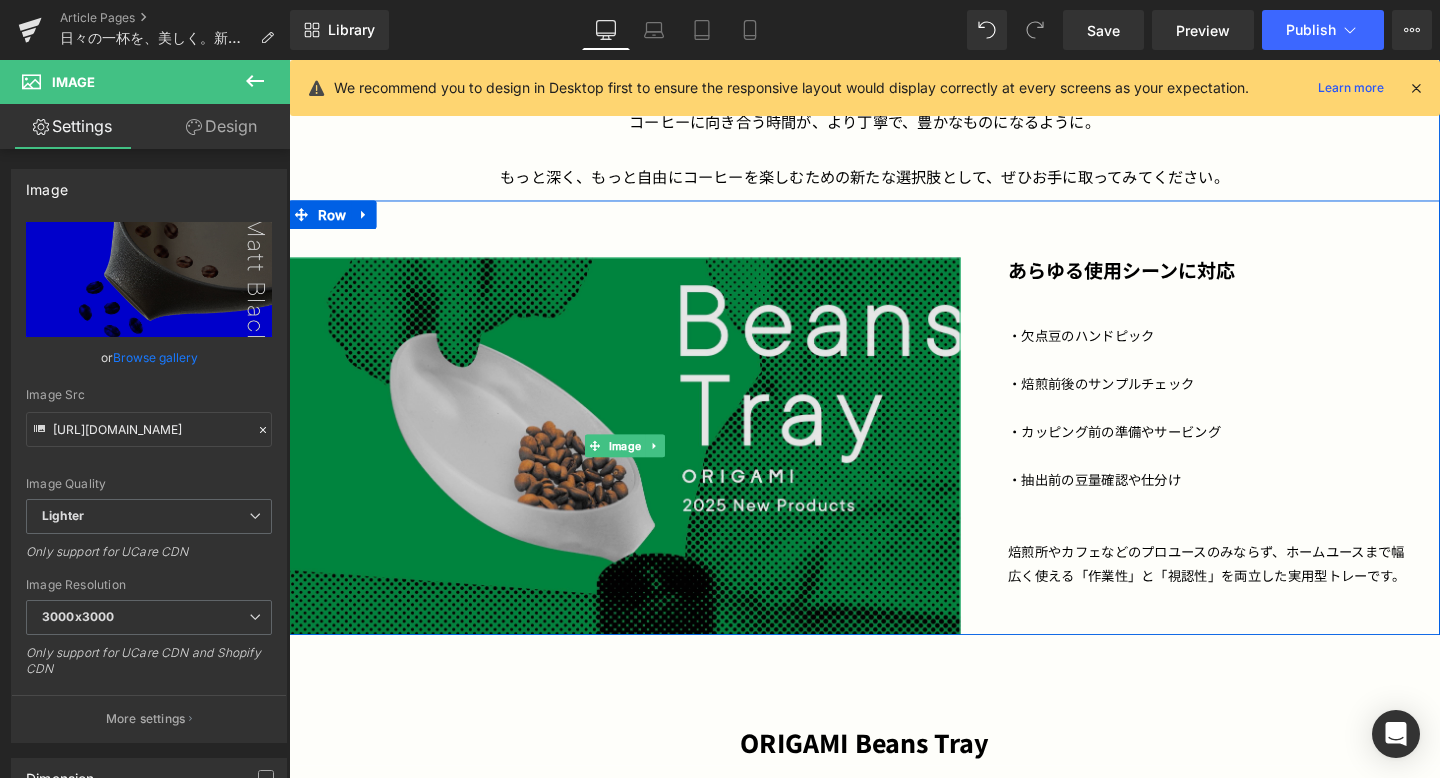 click at bounding box center (642, 466) 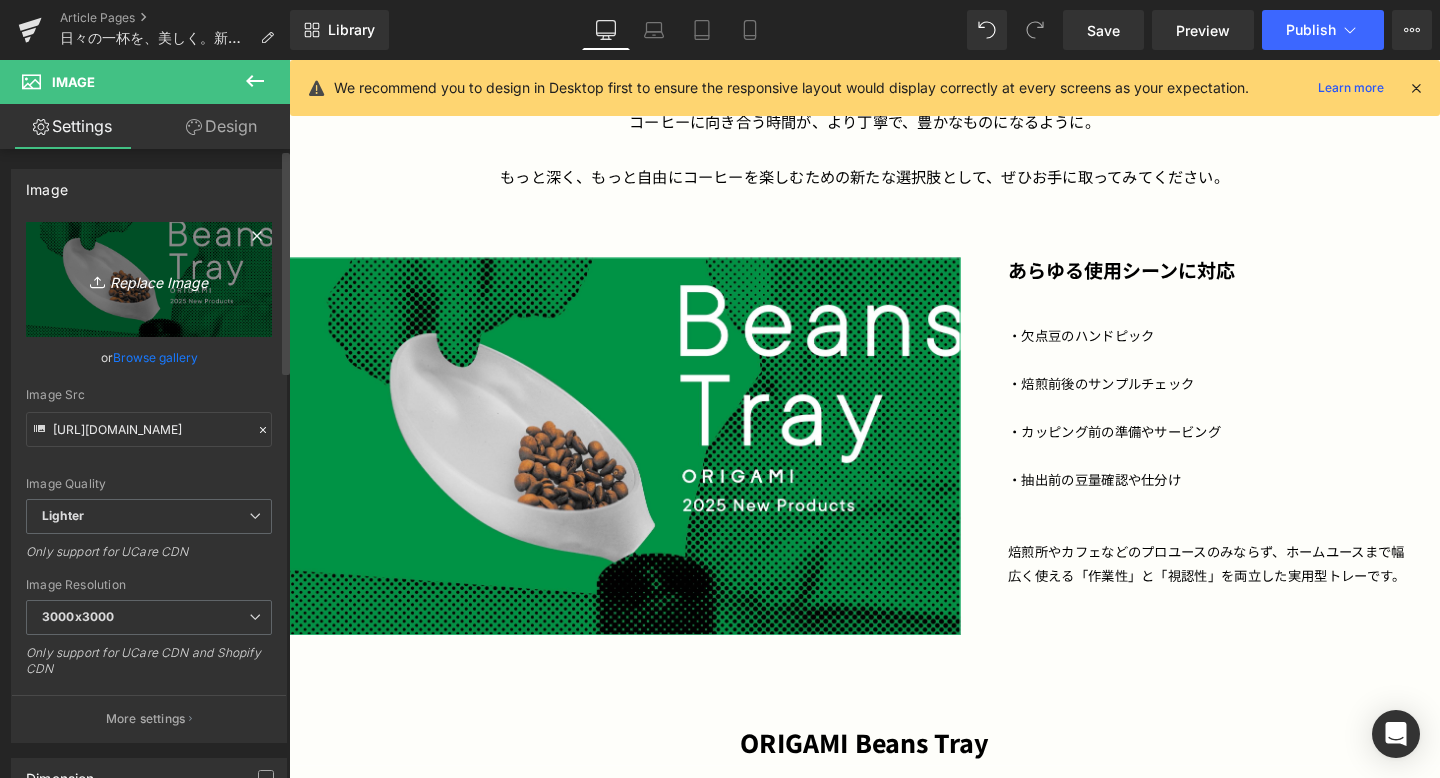 click on "Replace Image" at bounding box center (149, 279) 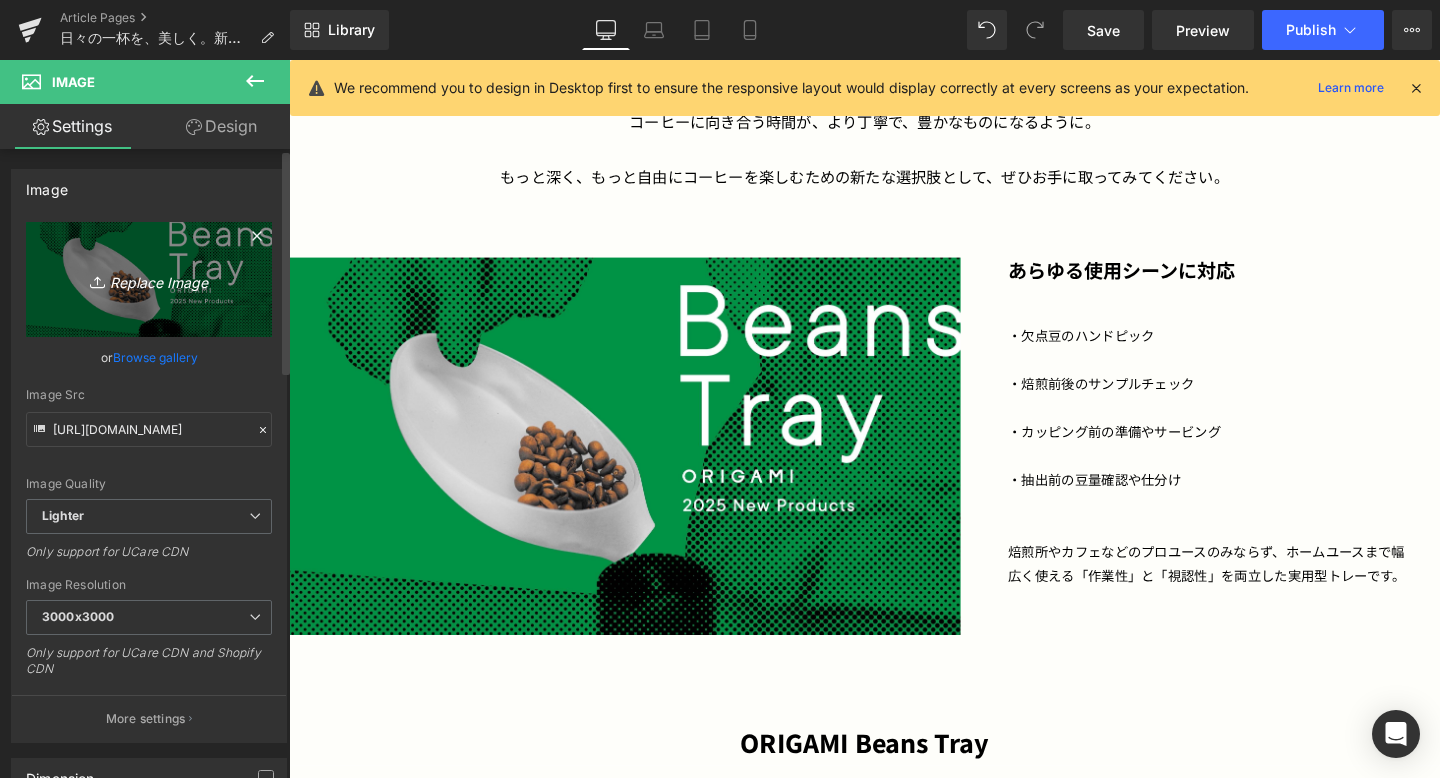 type on "C:\fakepath\S__19472443_0.jpg" 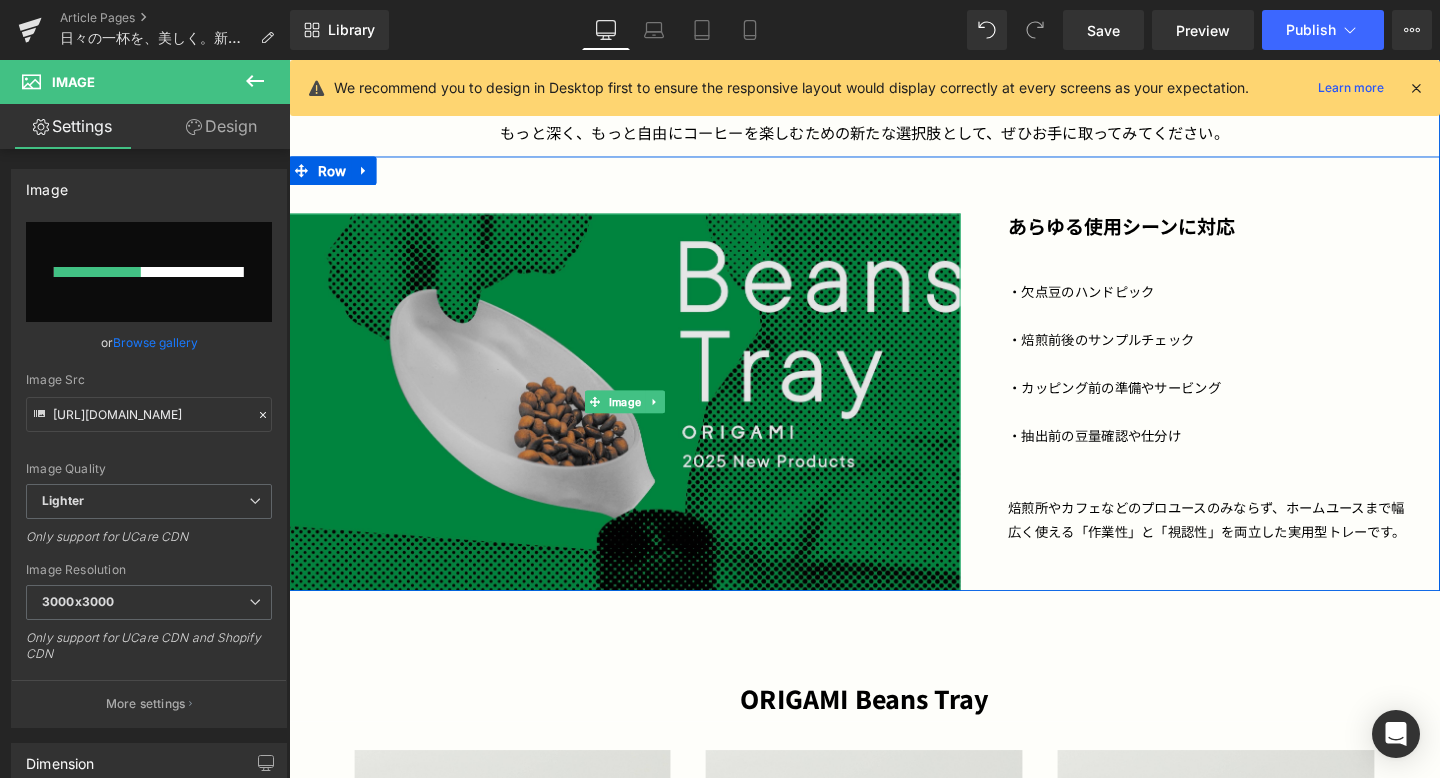 scroll, scrollTop: 2216, scrollLeft: 0, axis: vertical 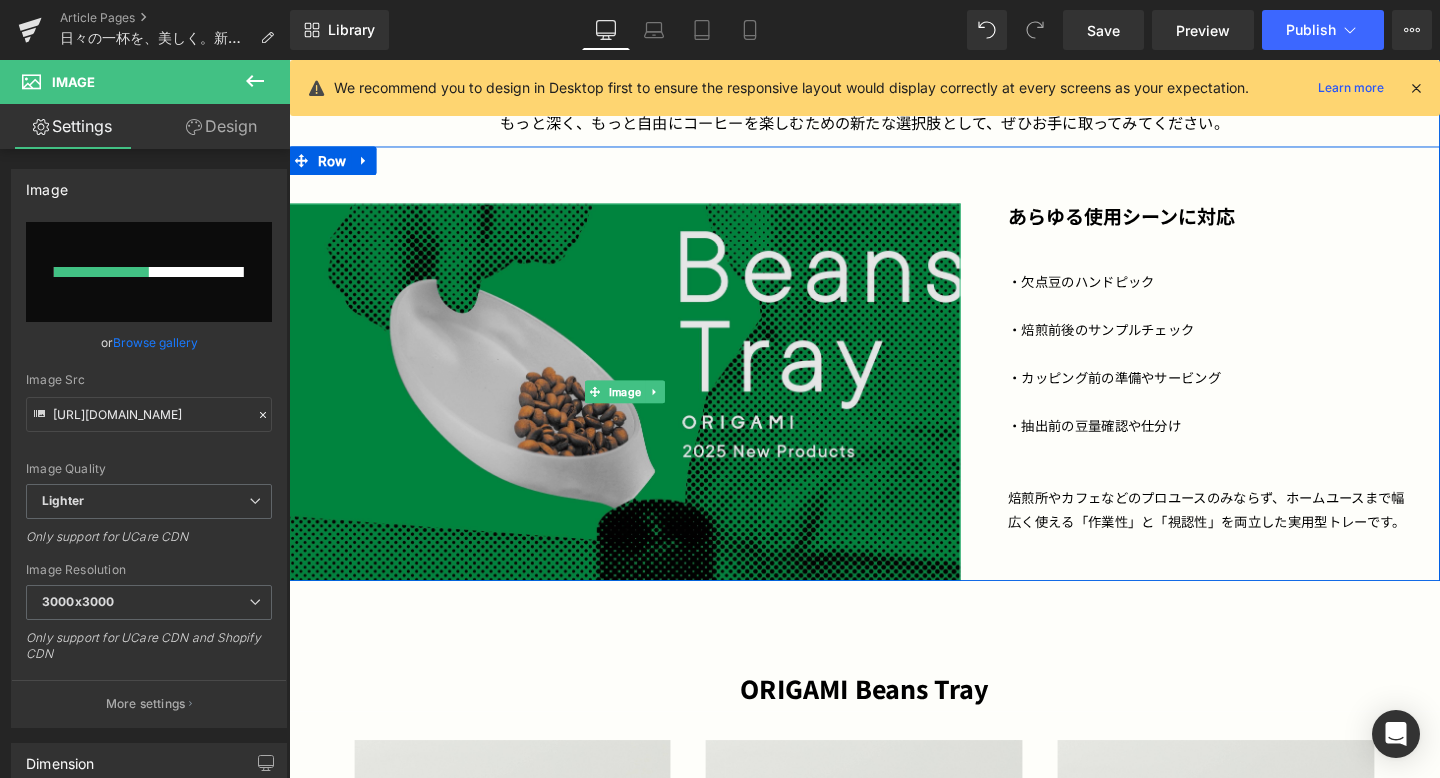 type 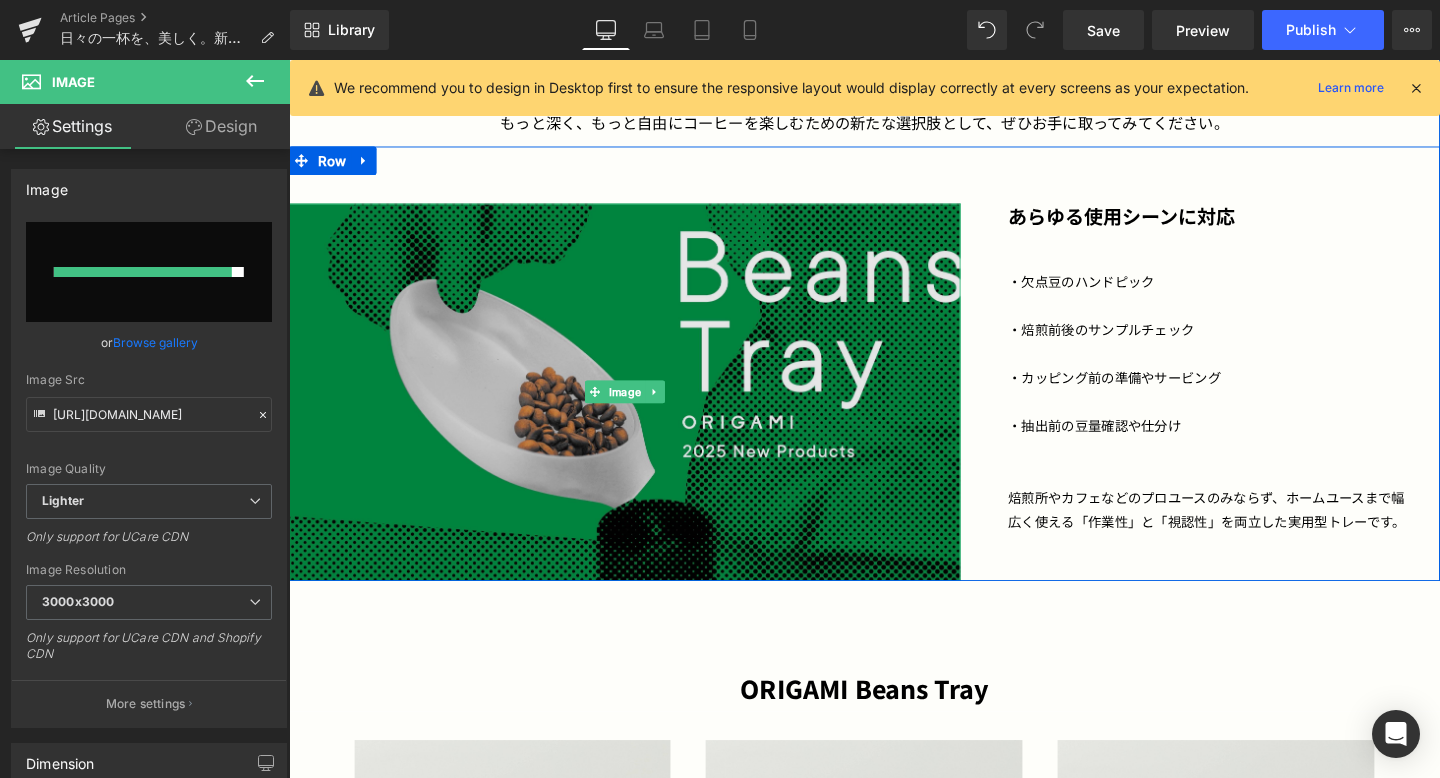 type on "[URL][DOMAIN_NAME]" 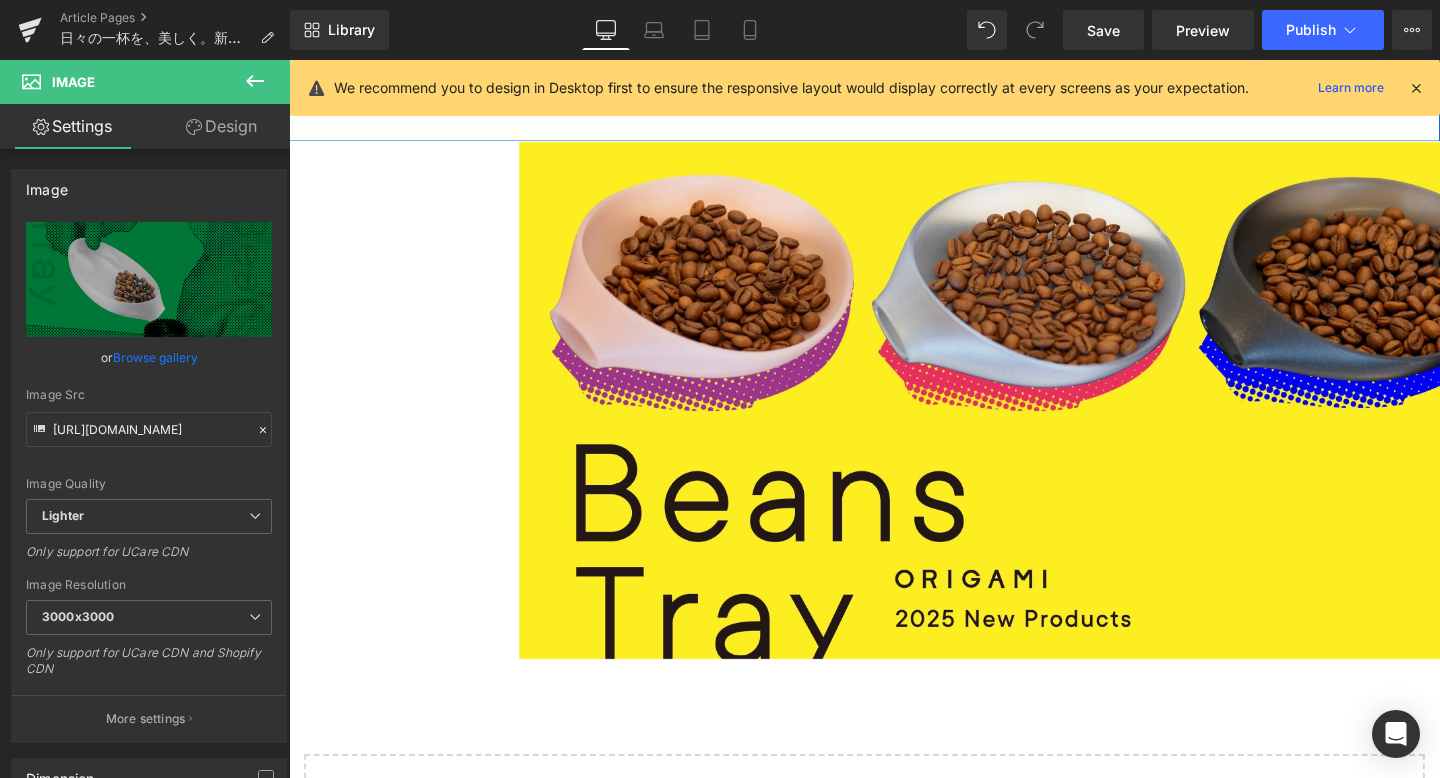 scroll, scrollTop: 3630, scrollLeft: 0, axis: vertical 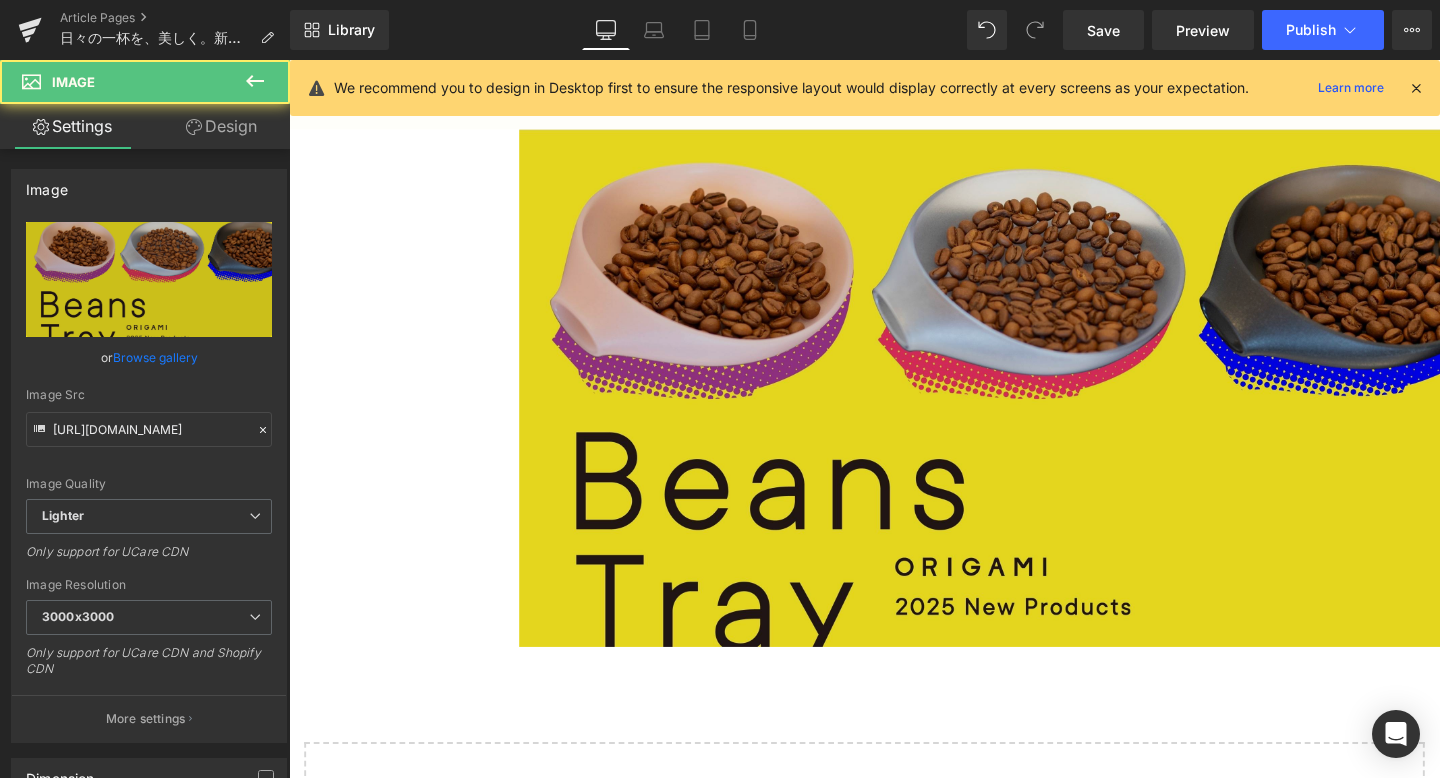 click at bounding box center (1015, 405) 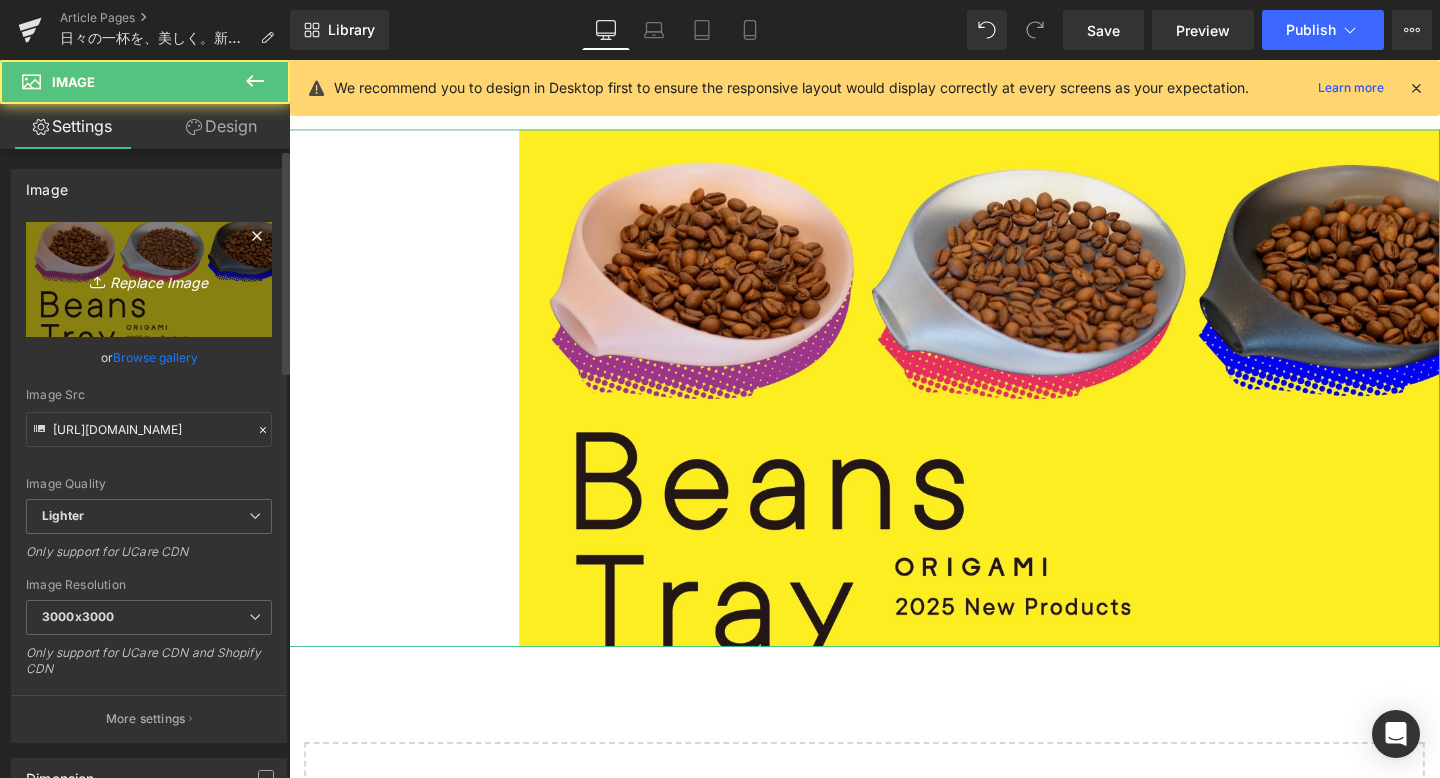 click on "Replace Image" at bounding box center [149, 279] 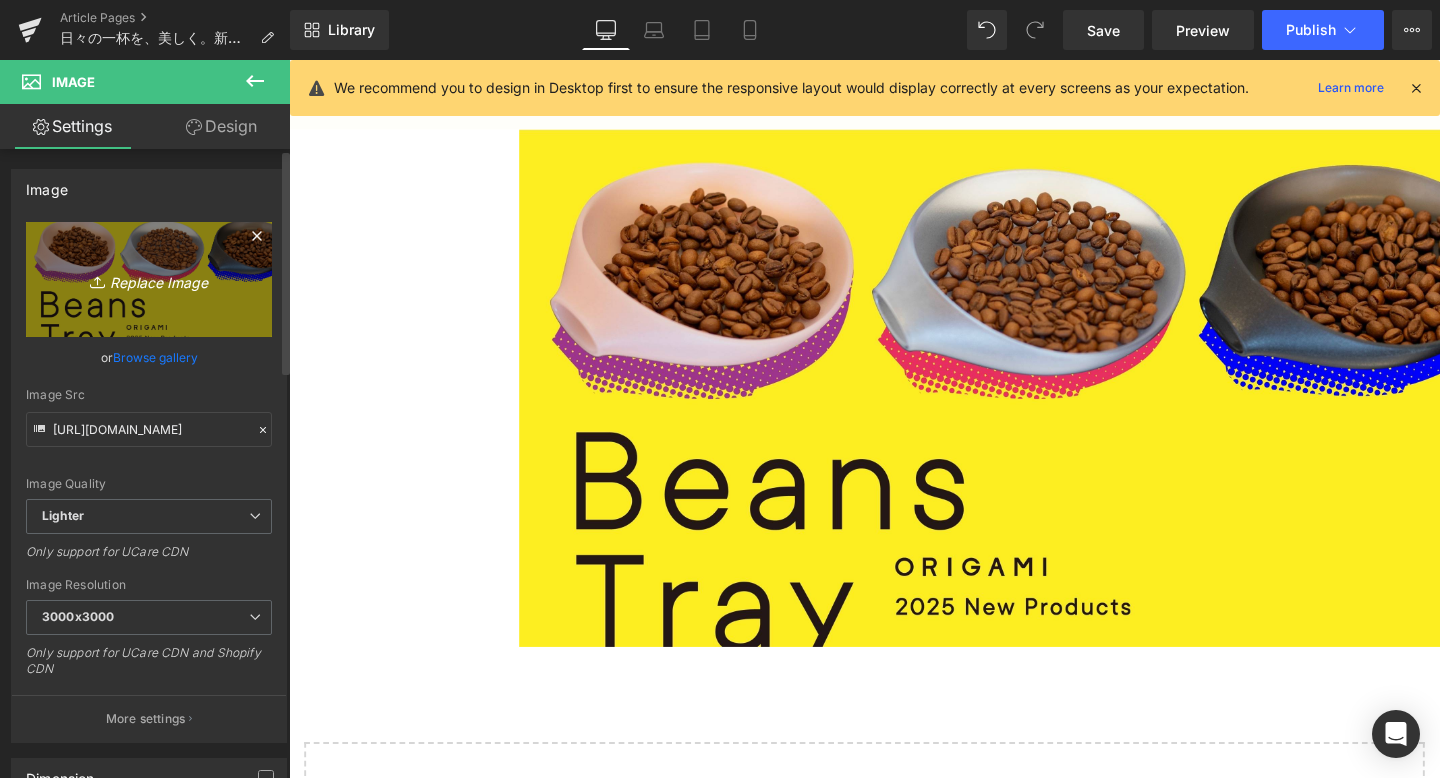 type on "C:\fakepath\S__19472442_0.jpg" 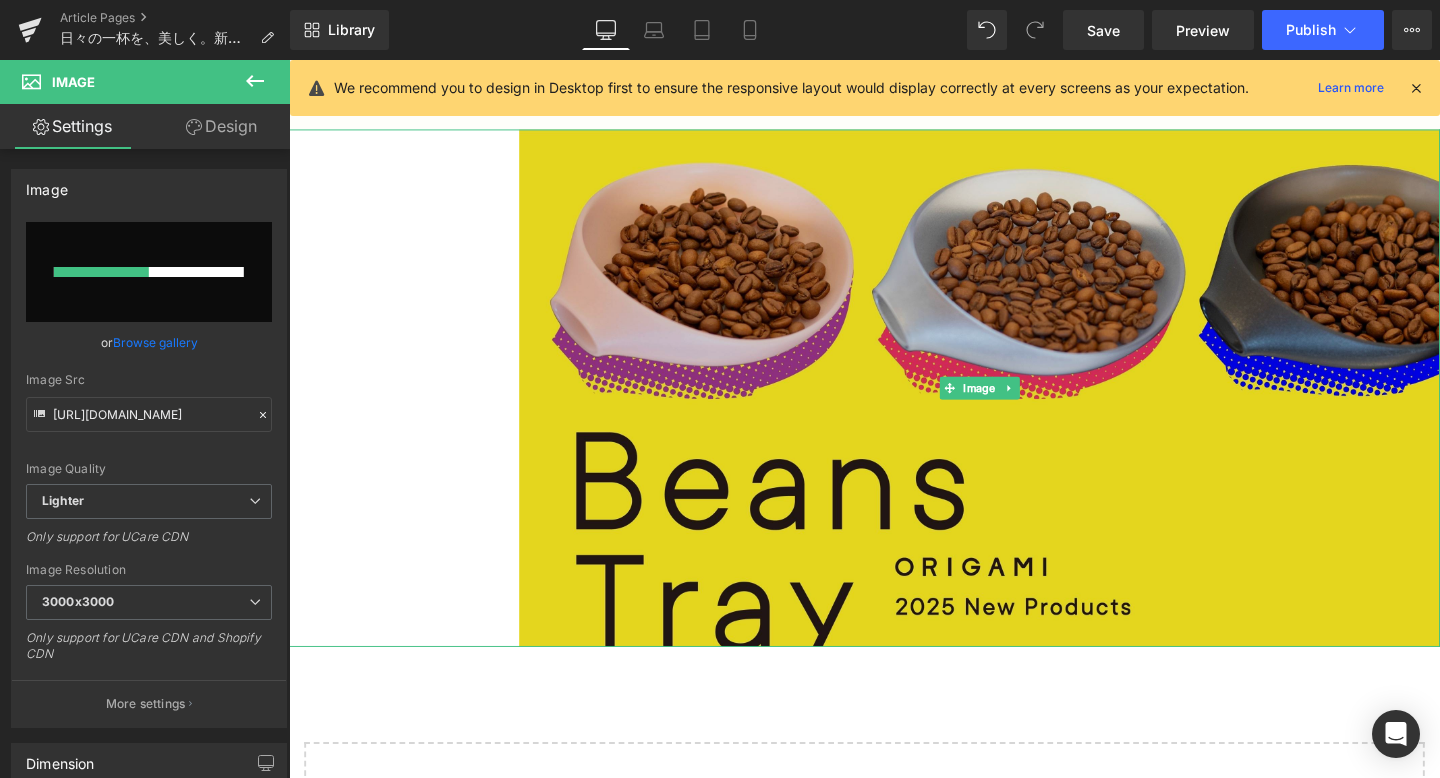 type 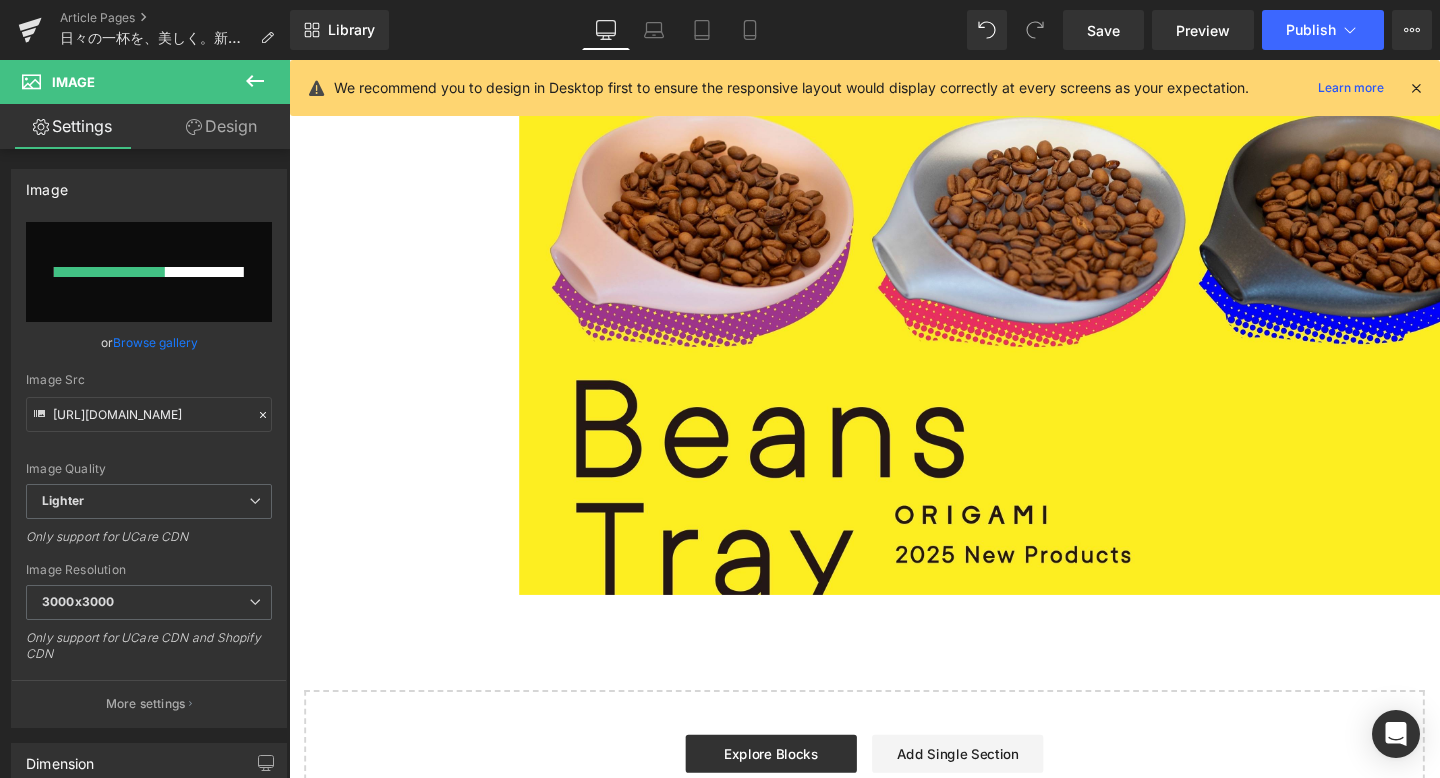 scroll, scrollTop: 3680, scrollLeft: 0, axis: vertical 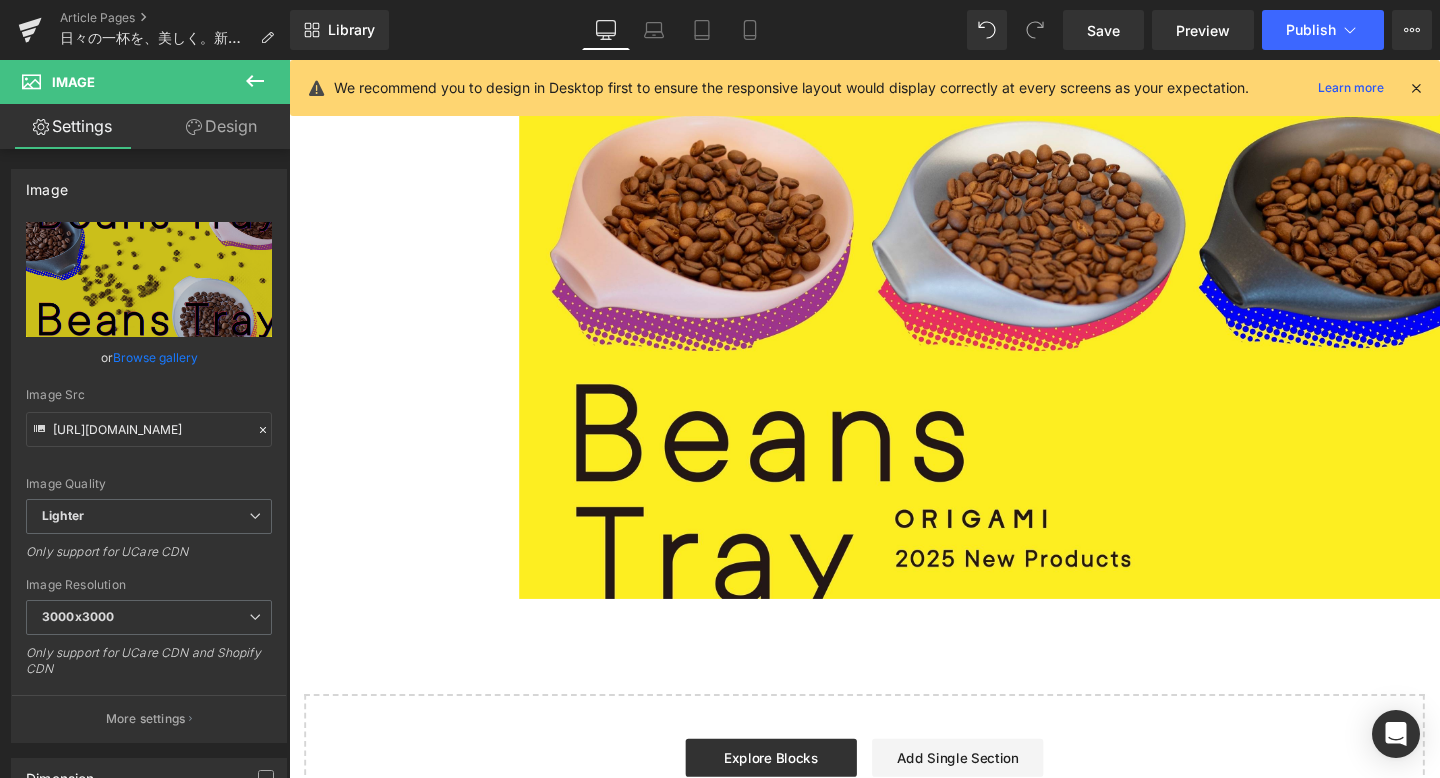 type on "[URL][DOMAIN_NAME]" 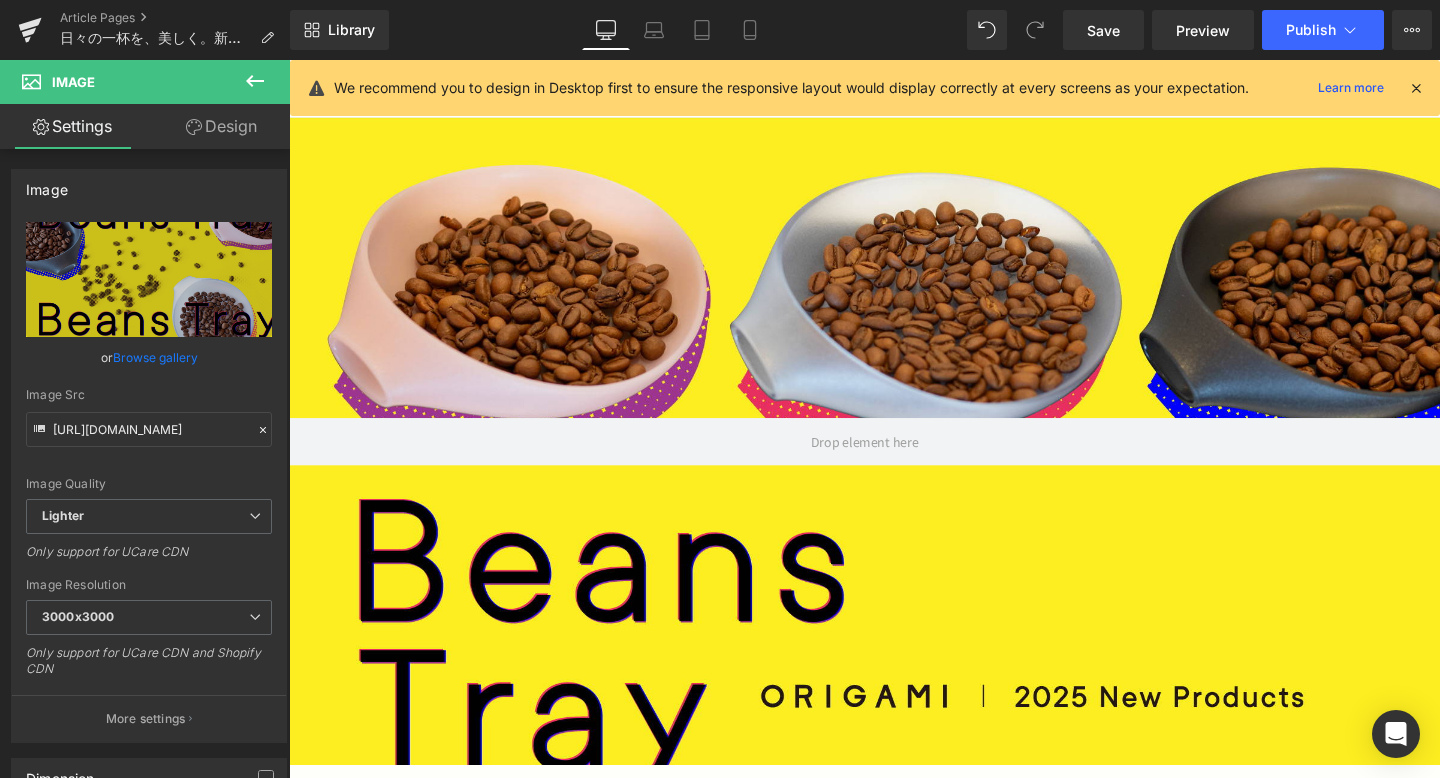 scroll, scrollTop: 265, scrollLeft: 0, axis: vertical 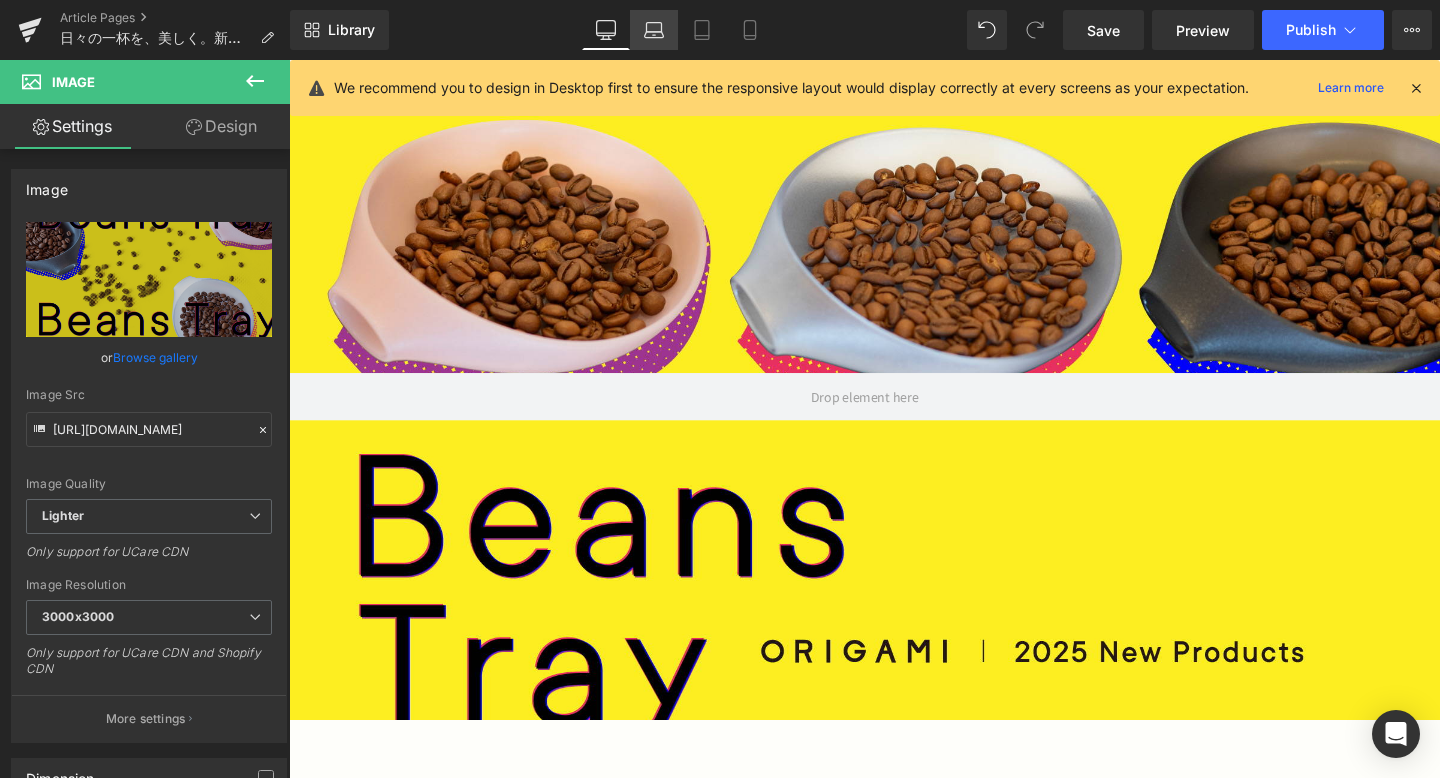 click on "Laptop" at bounding box center [654, 30] 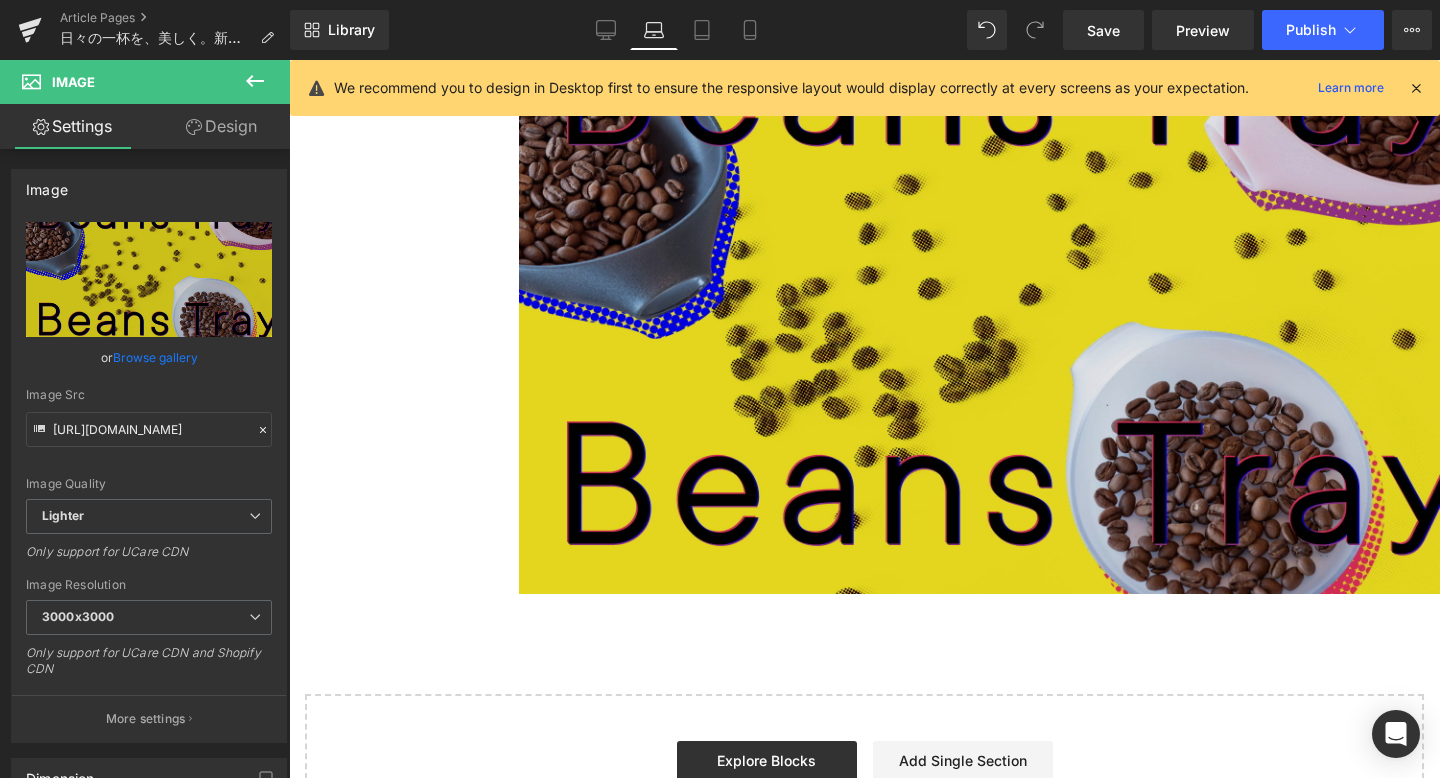 scroll, scrollTop: 4143, scrollLeft: 0, axis: vertical 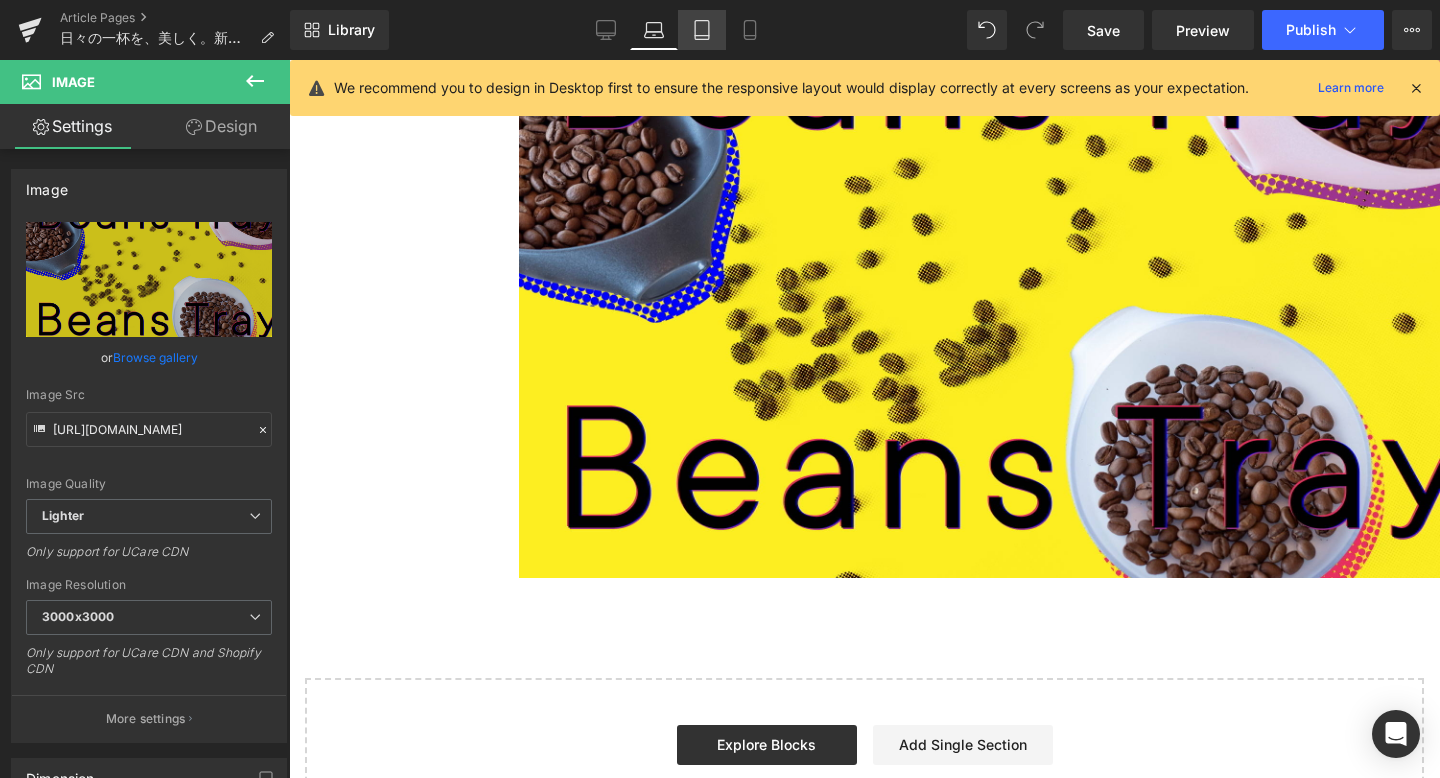 click 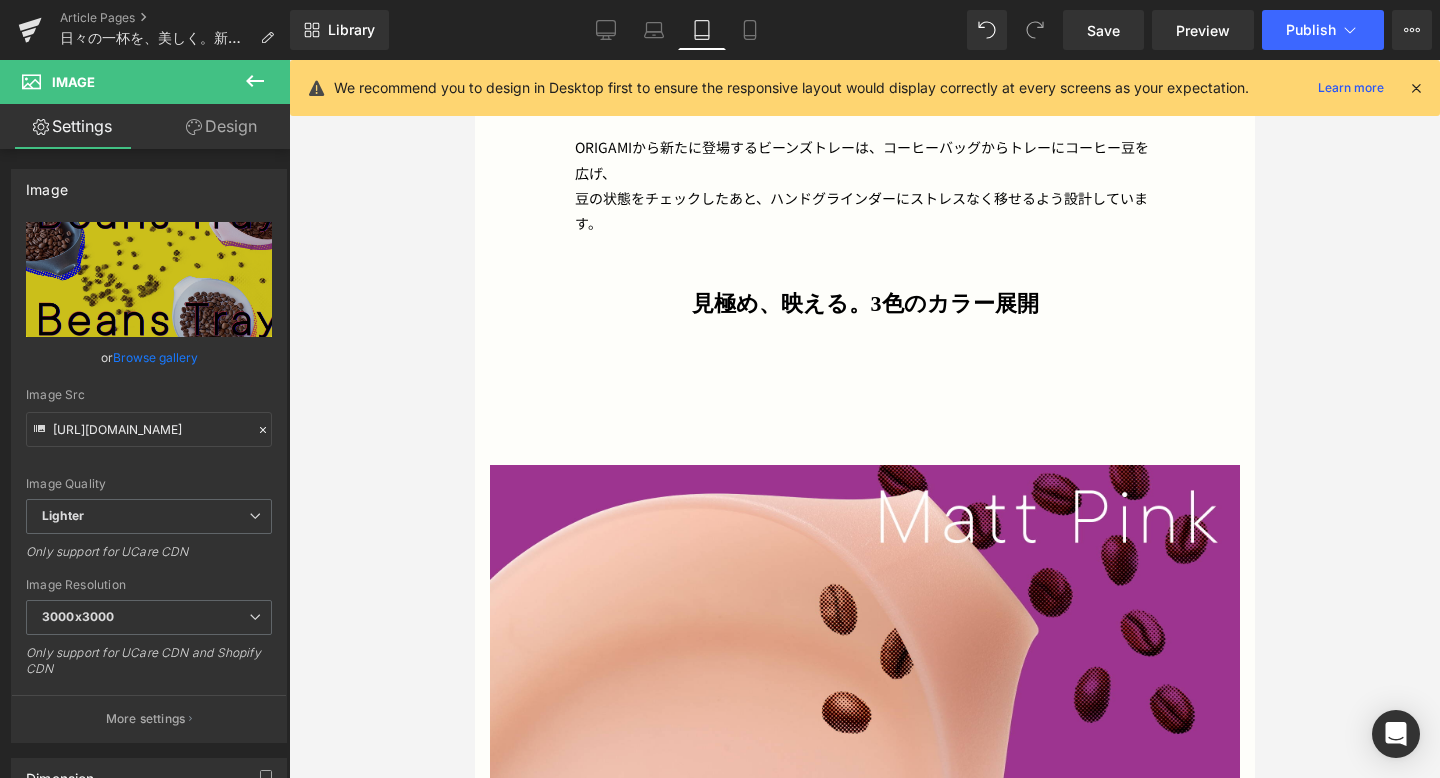 scroll, scrollTop: 1012, scrollLeft: 0, axis: vertical 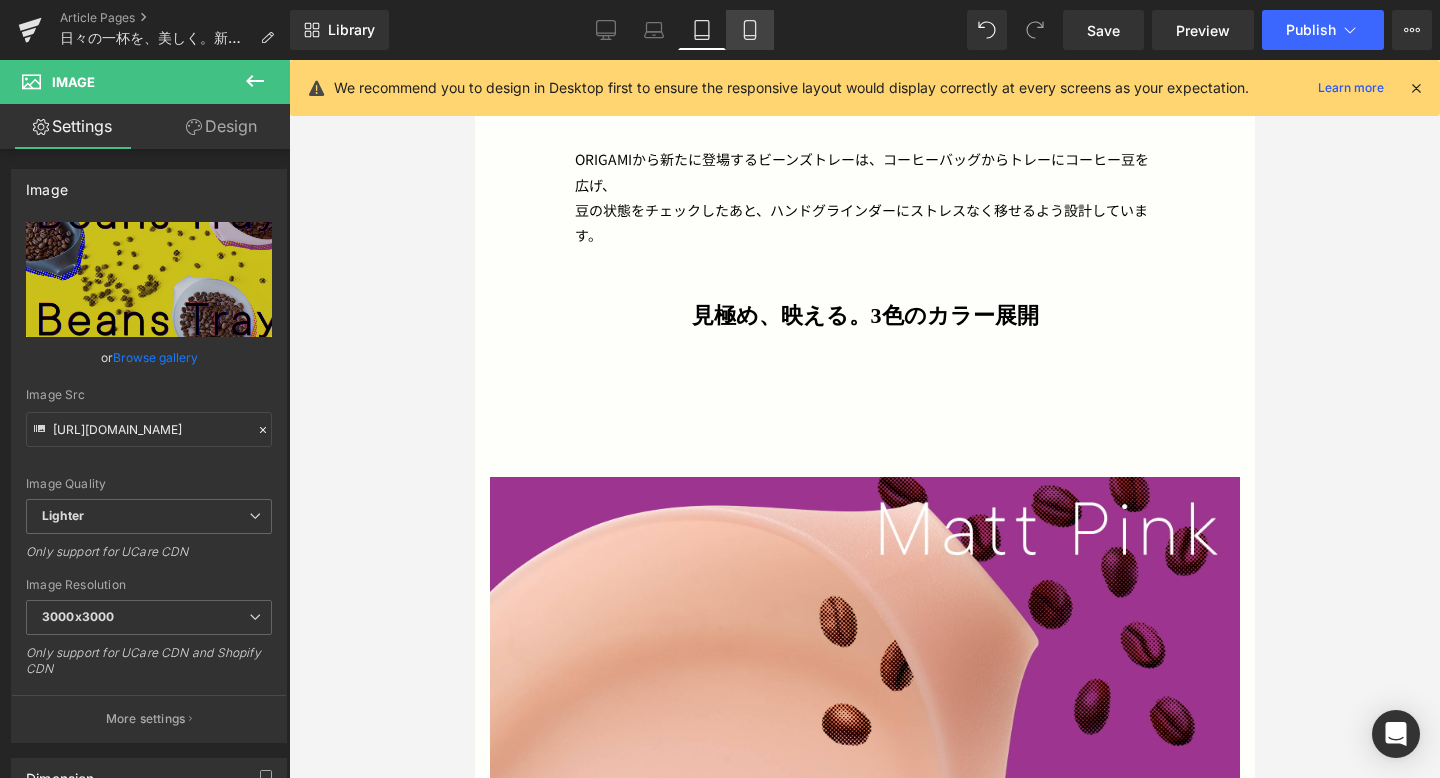 click 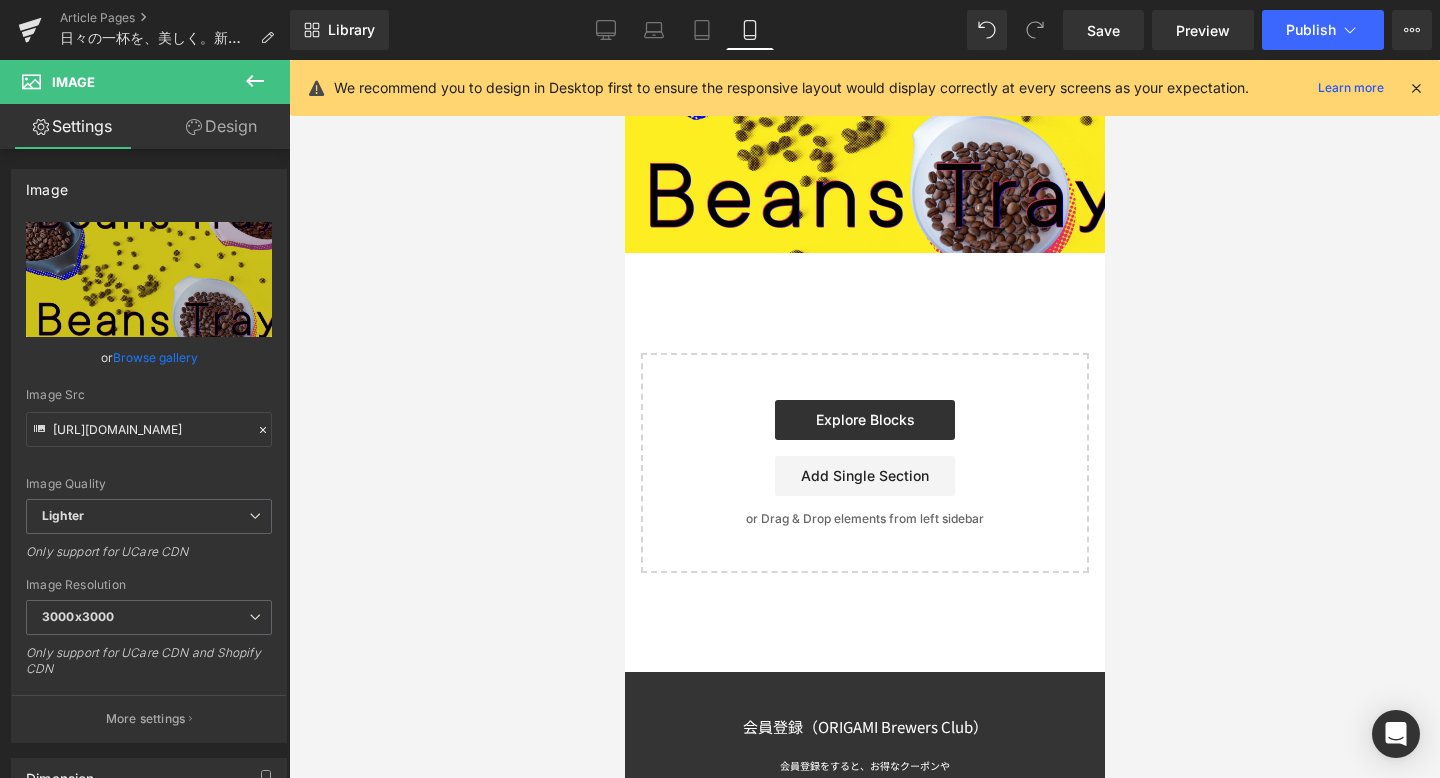 scroll, scrollTop: 5290, scrollLeft: 0, axis: vertical 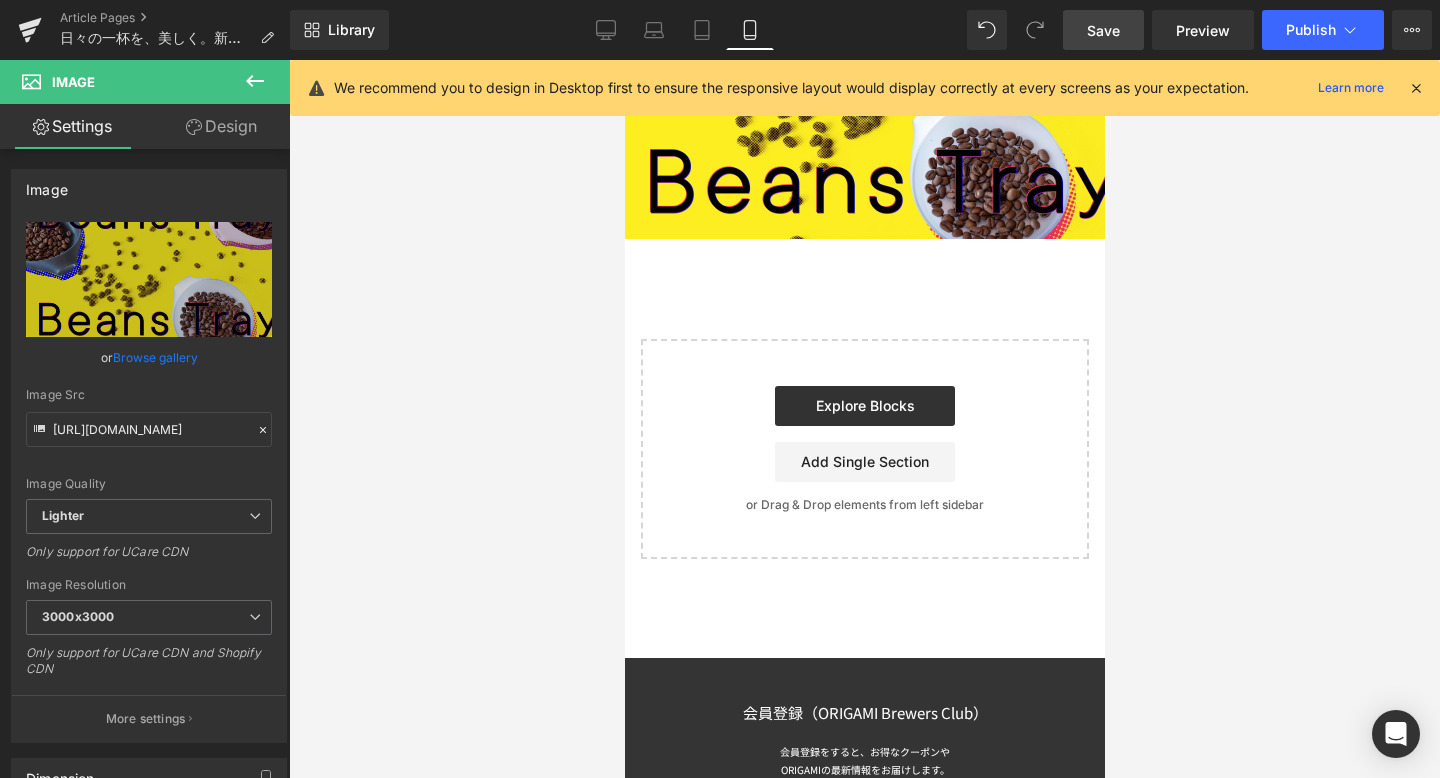 click on "Save" at bounding box center (1103, 30) 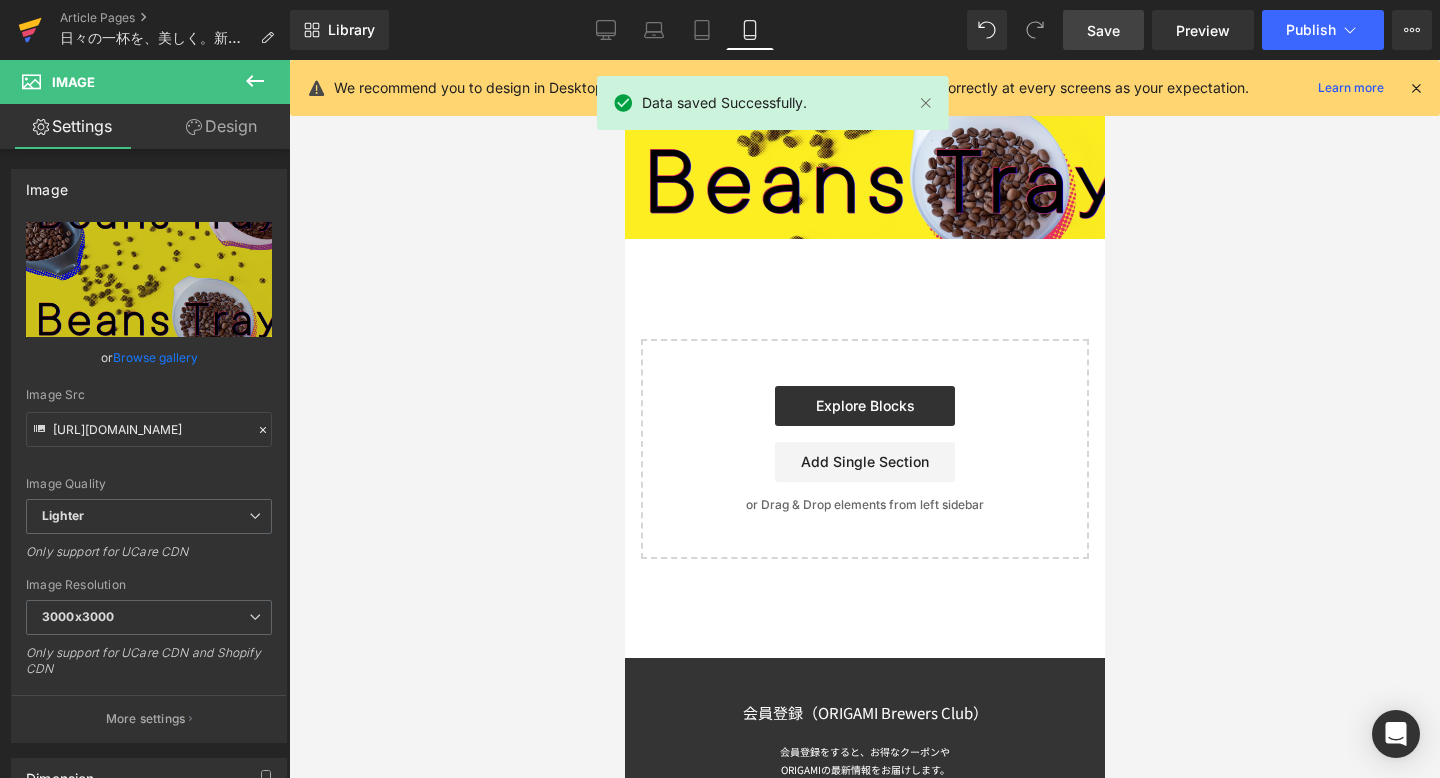 click 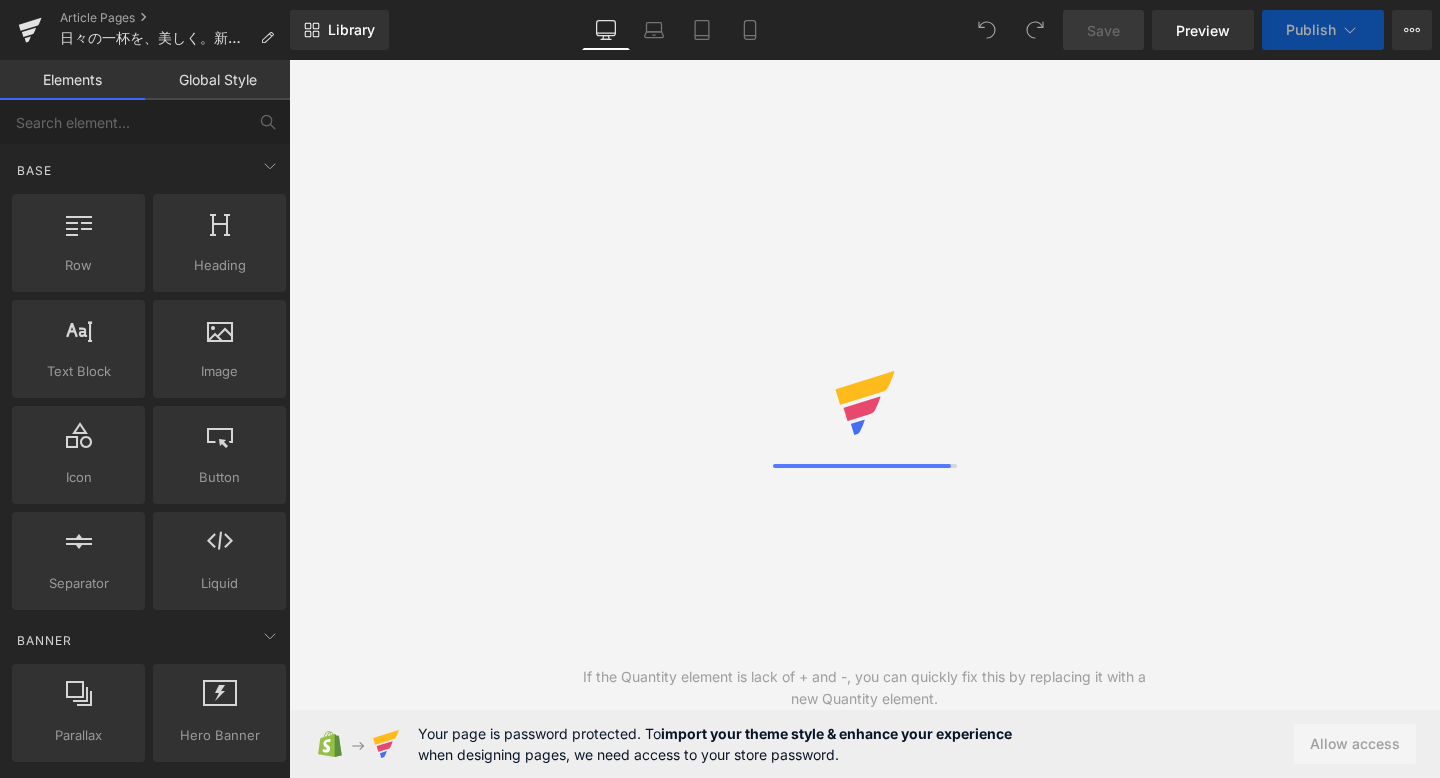 scroll, scrollTop: 0, scrollLeft: 0, axis: both 